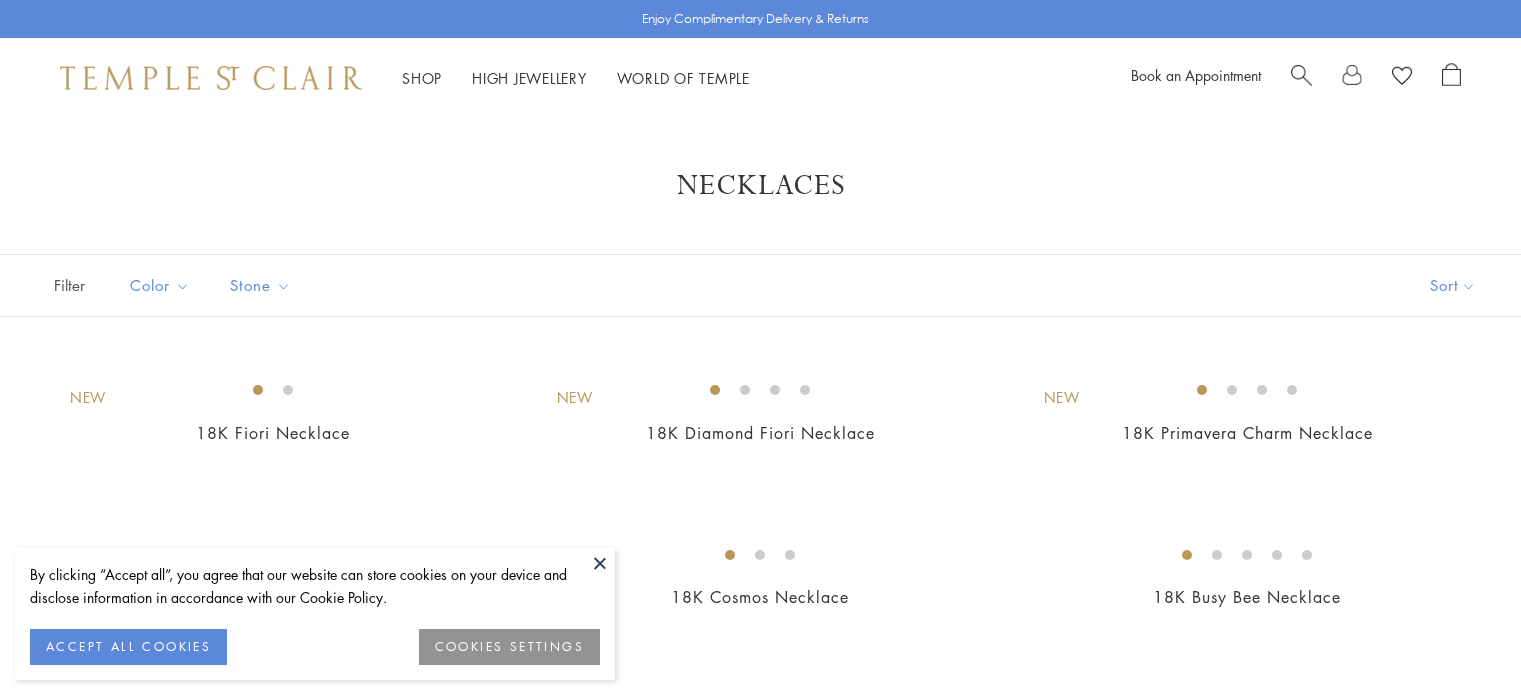 scroll, scrollTop: 0, scrollLeft: 0, axis: both 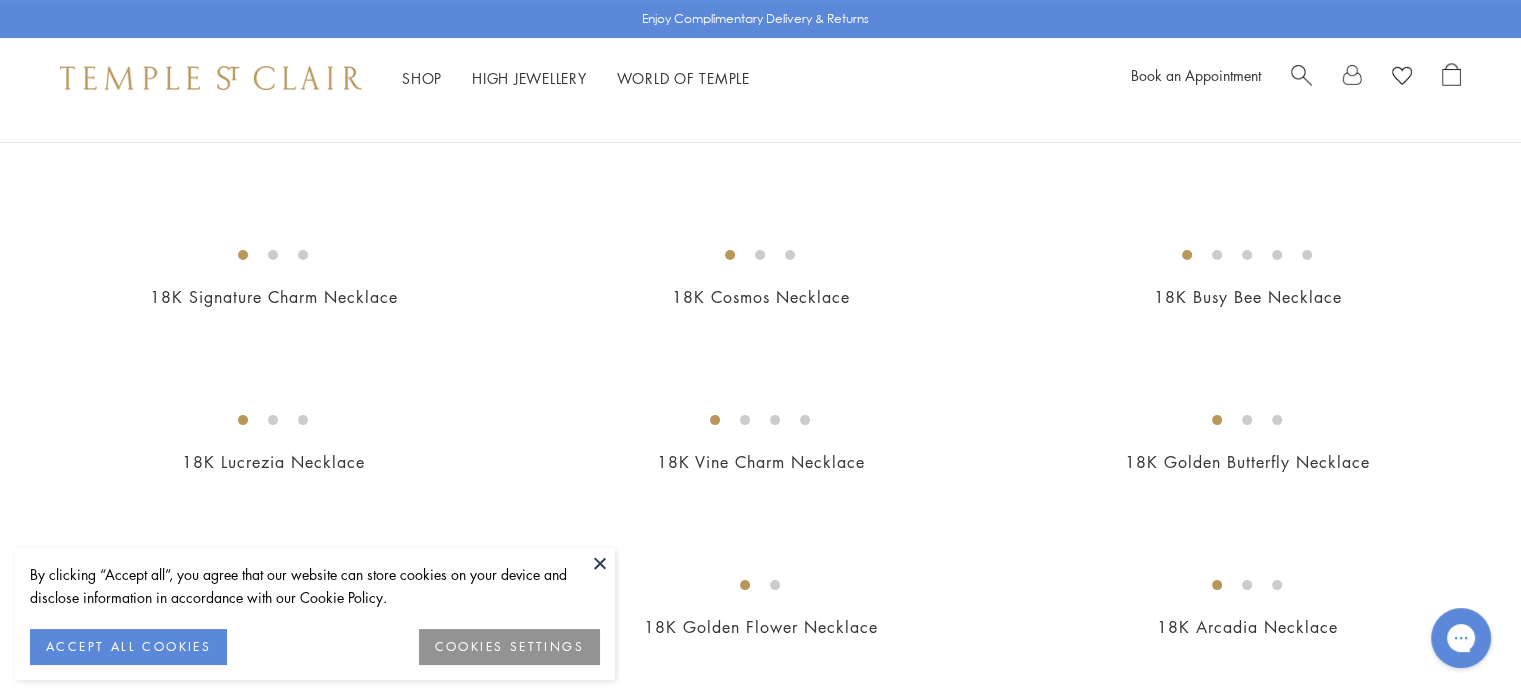 click at bounding box center (600, 563) 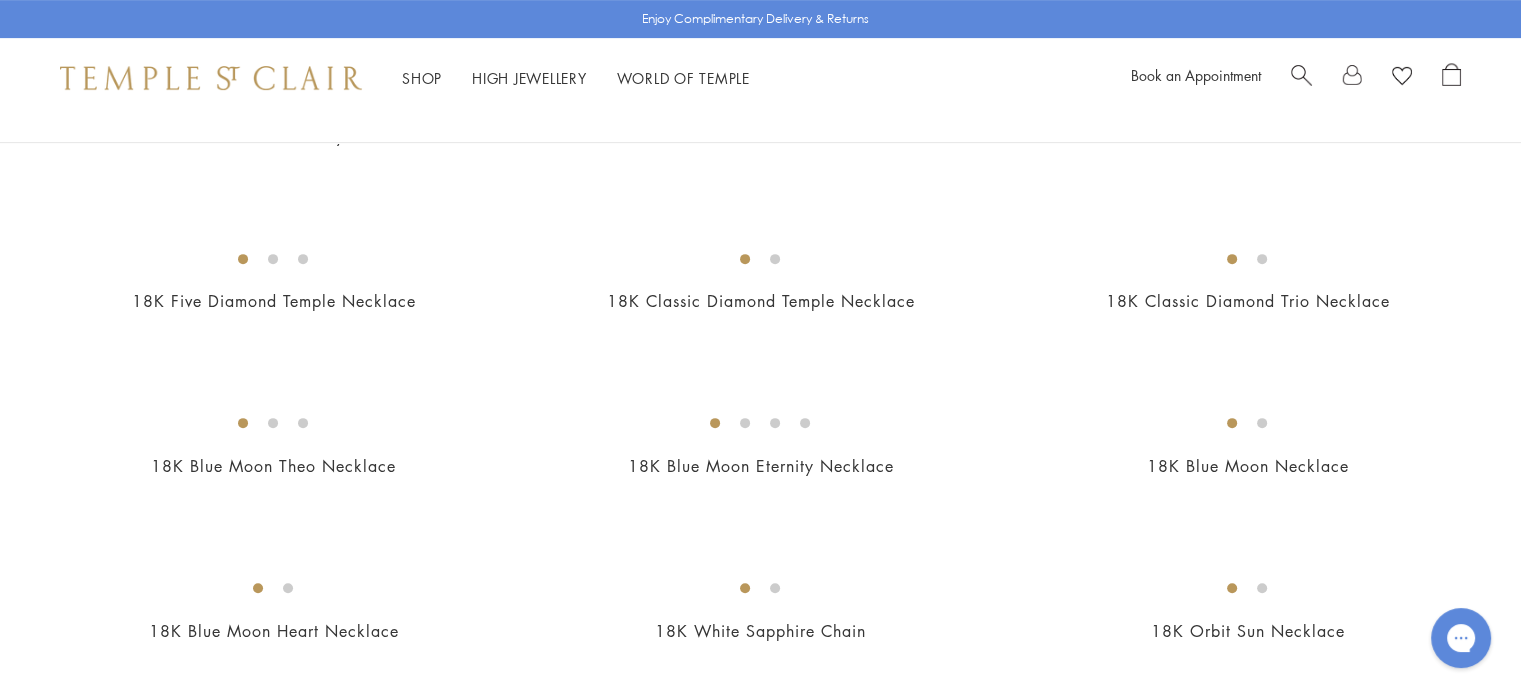 scroll, scrollTop: 800, scrollLeft: 0, axis: vertical 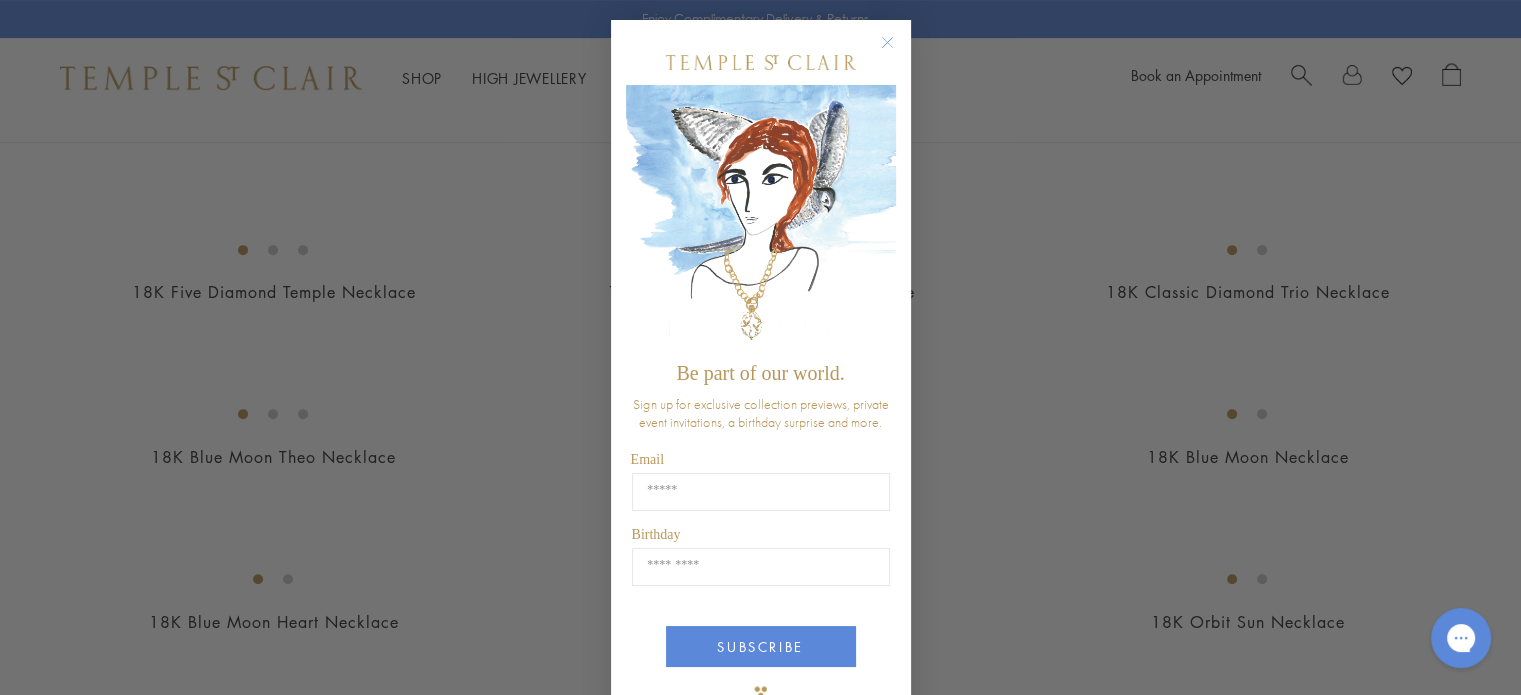 click 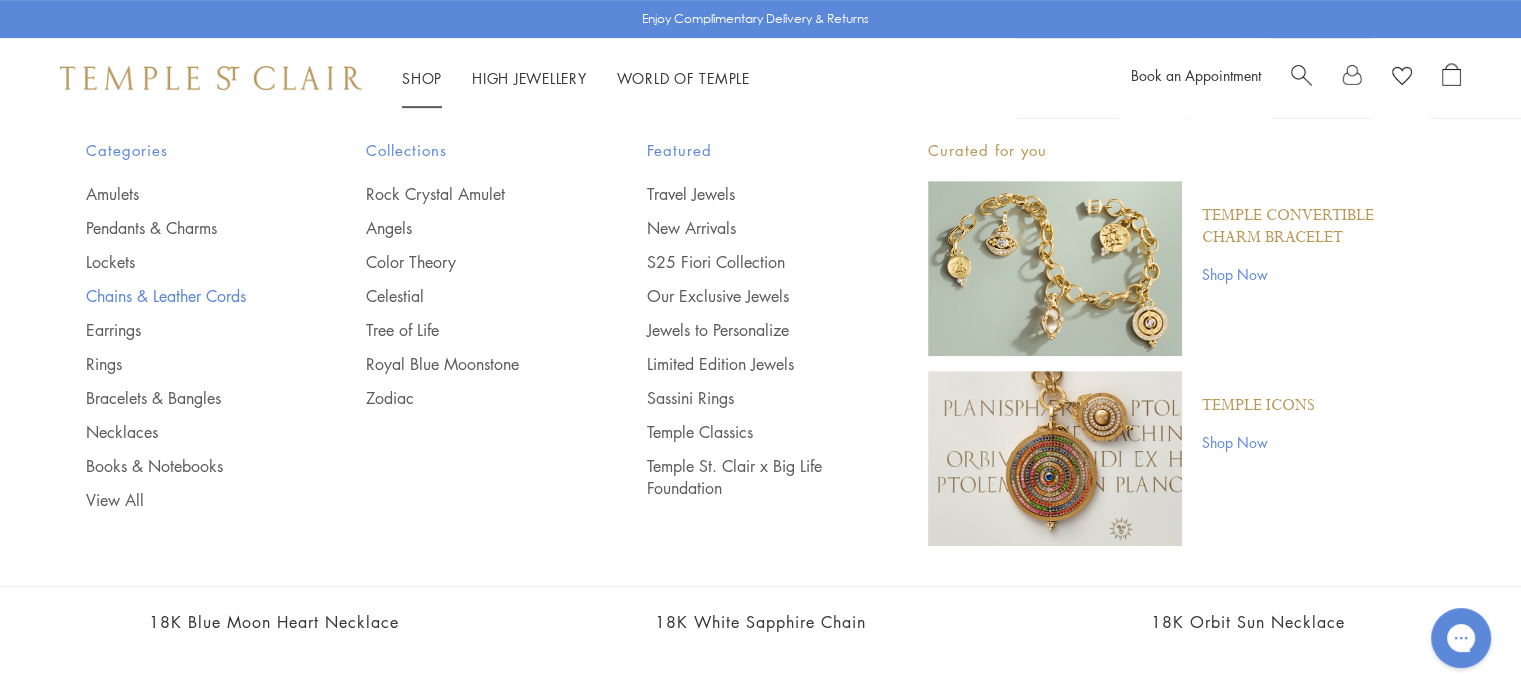 click on "Chains & Leather Cords" at bounding box center (186, 296) 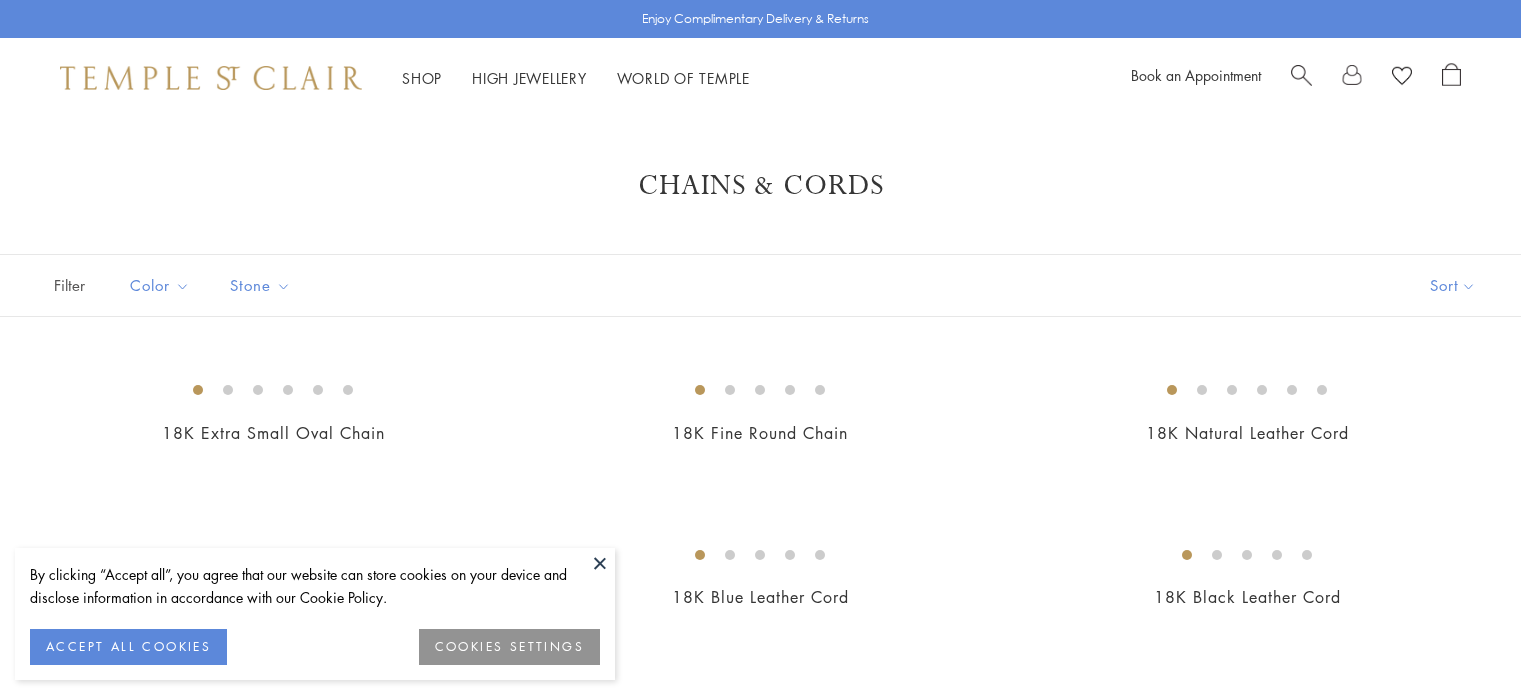 scroll, scrollTop: 0, scrollLeft: 0, axis: both 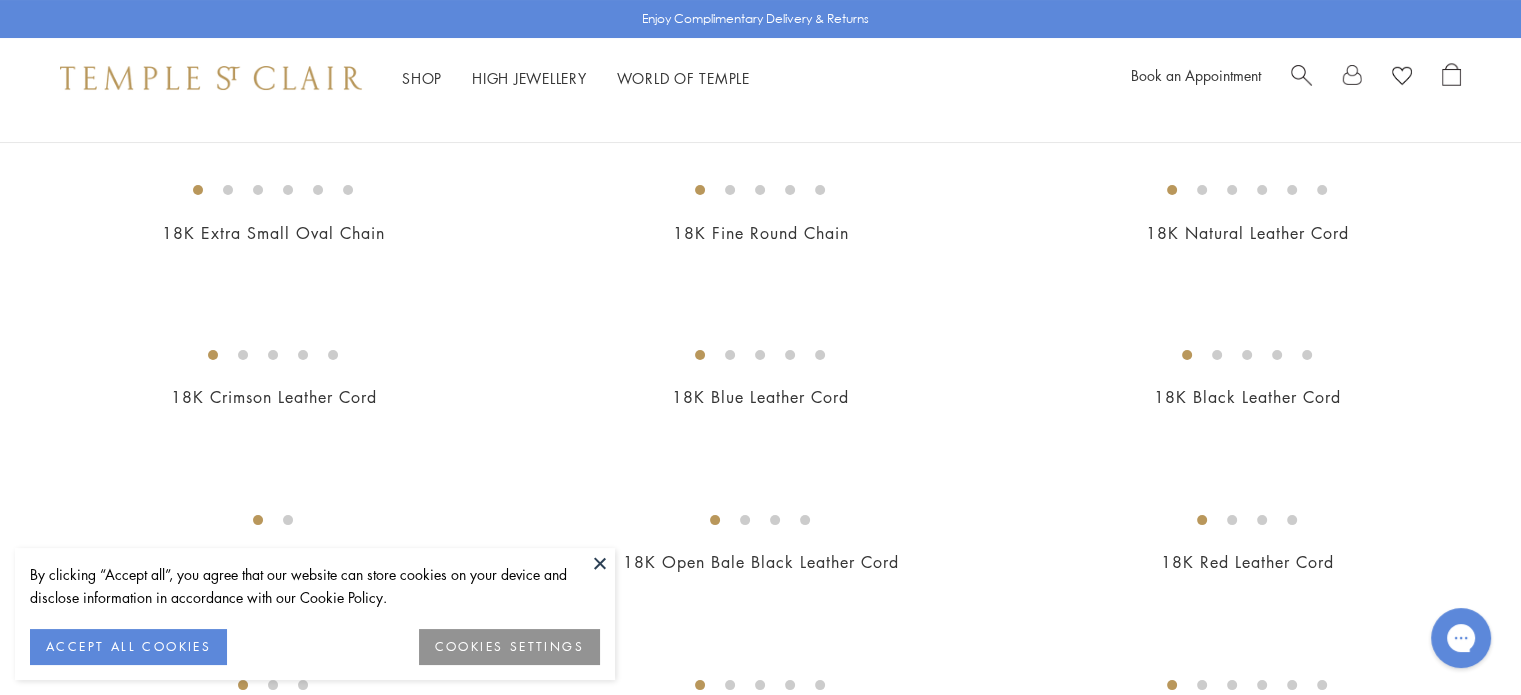 click at bounding box center (600, 563) 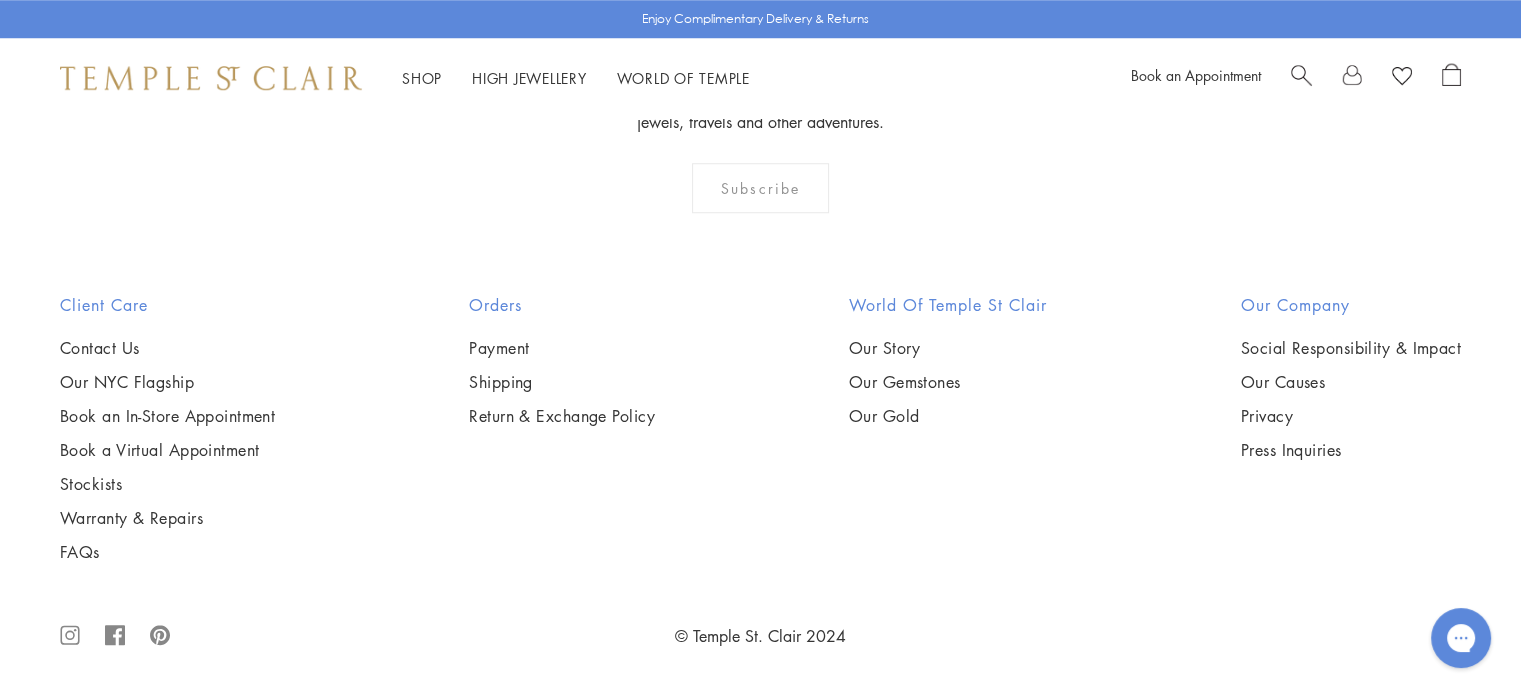 scroll, scrollTop: 4400, scrollLeft: 0, axis: vertical 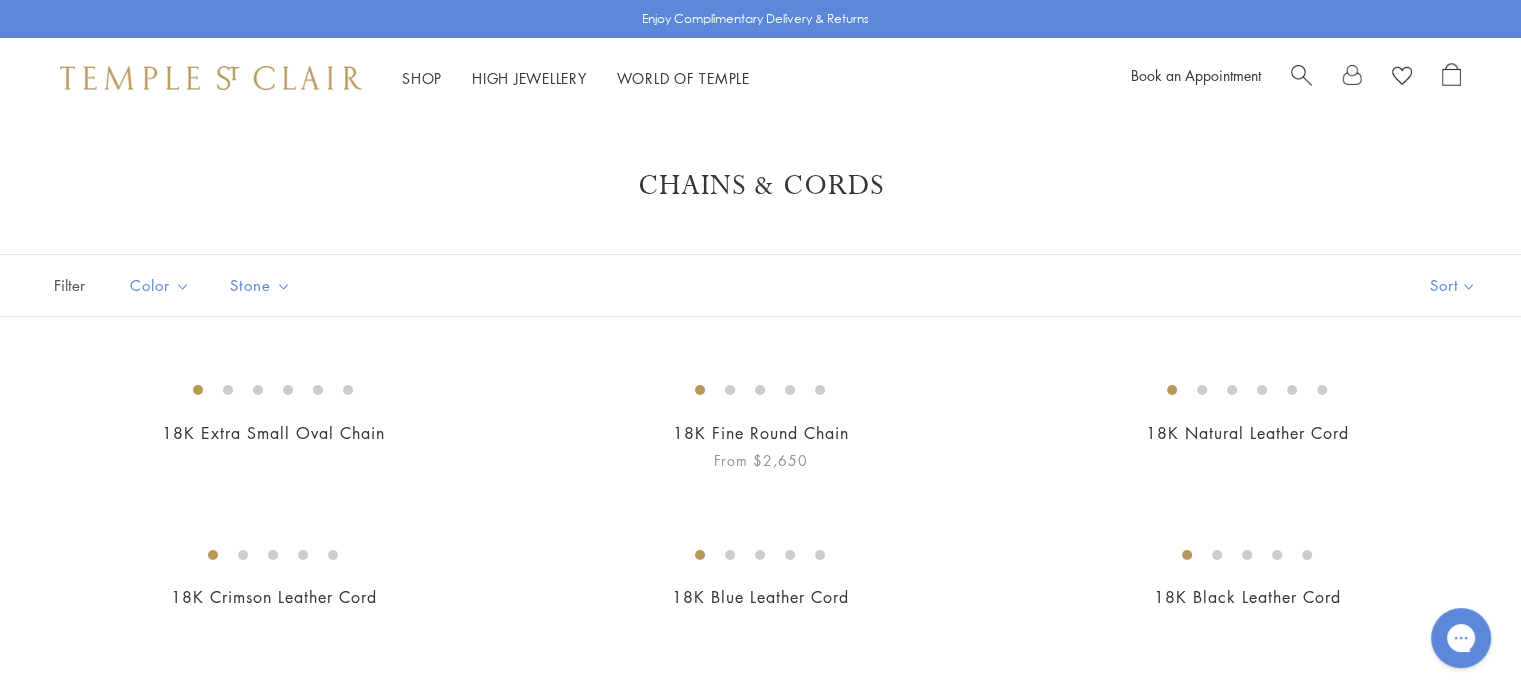 click at bounding box center [0, 0] 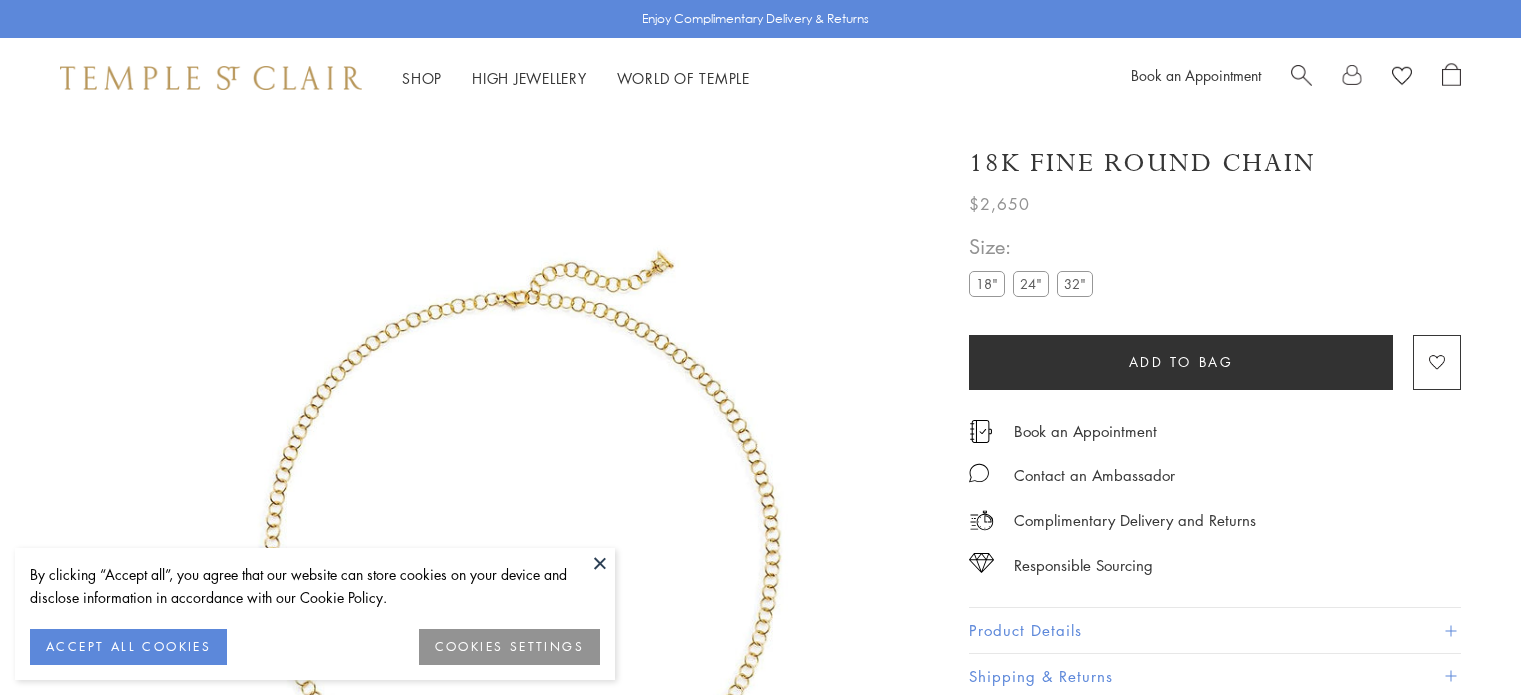 scroll, scrollTop: 0, scrollLeft: 0, axis: both 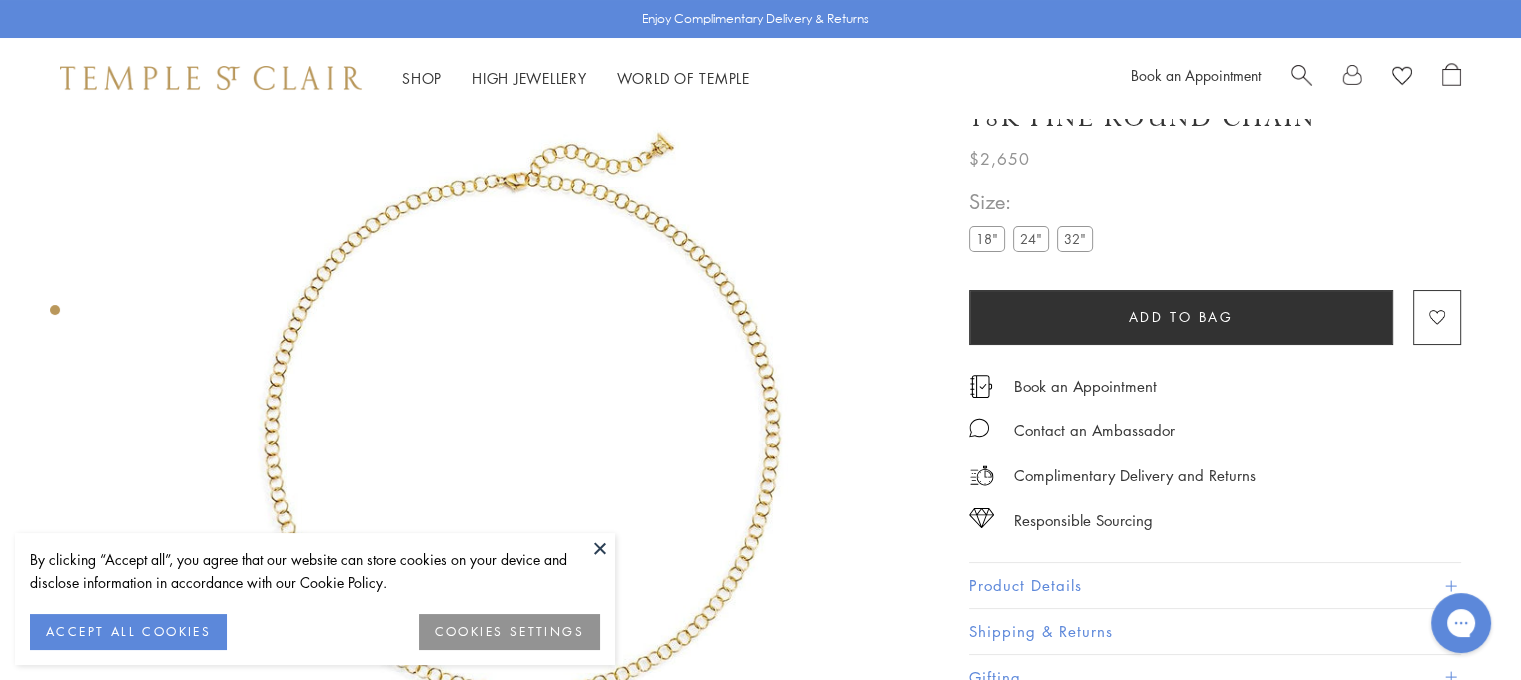 click at bounding box center (600, 548) 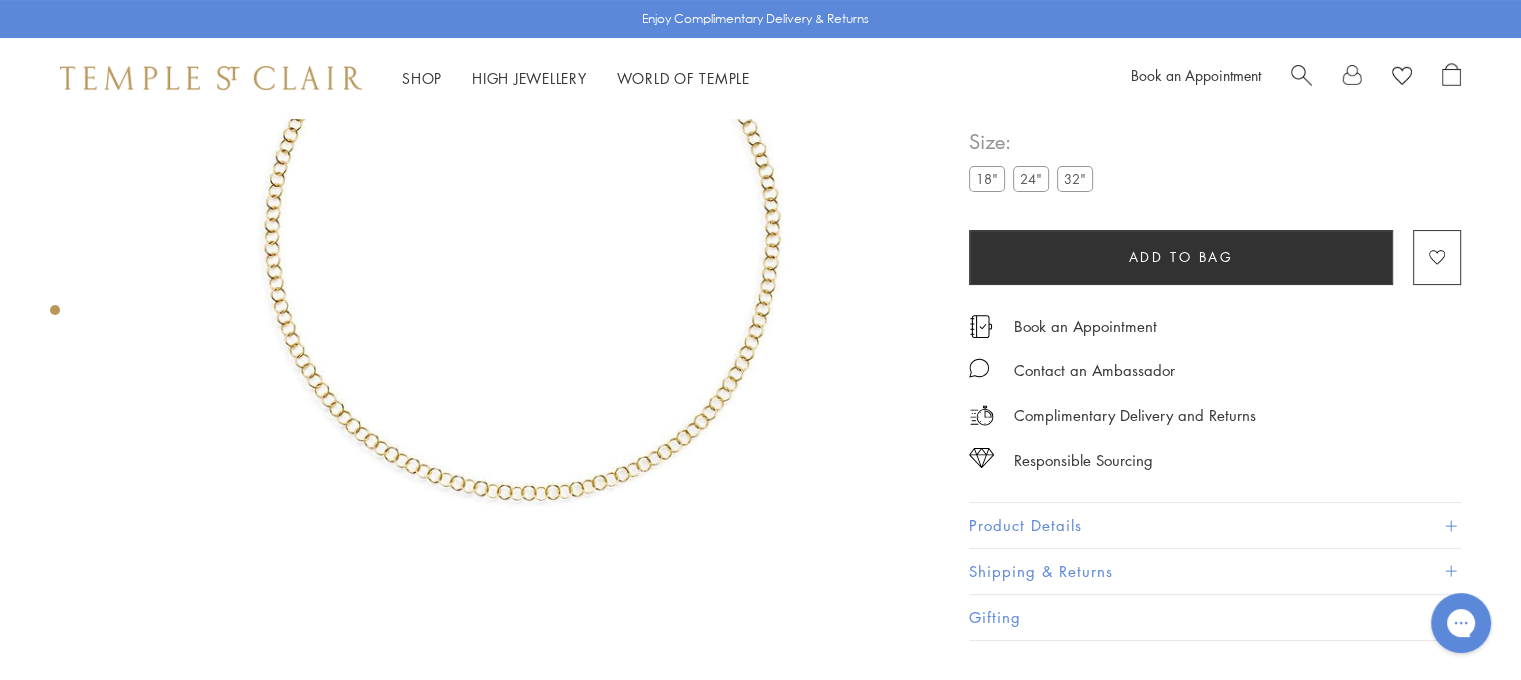 scroll, scrollTop: 18, scrollLeft: 0, axis: vertical 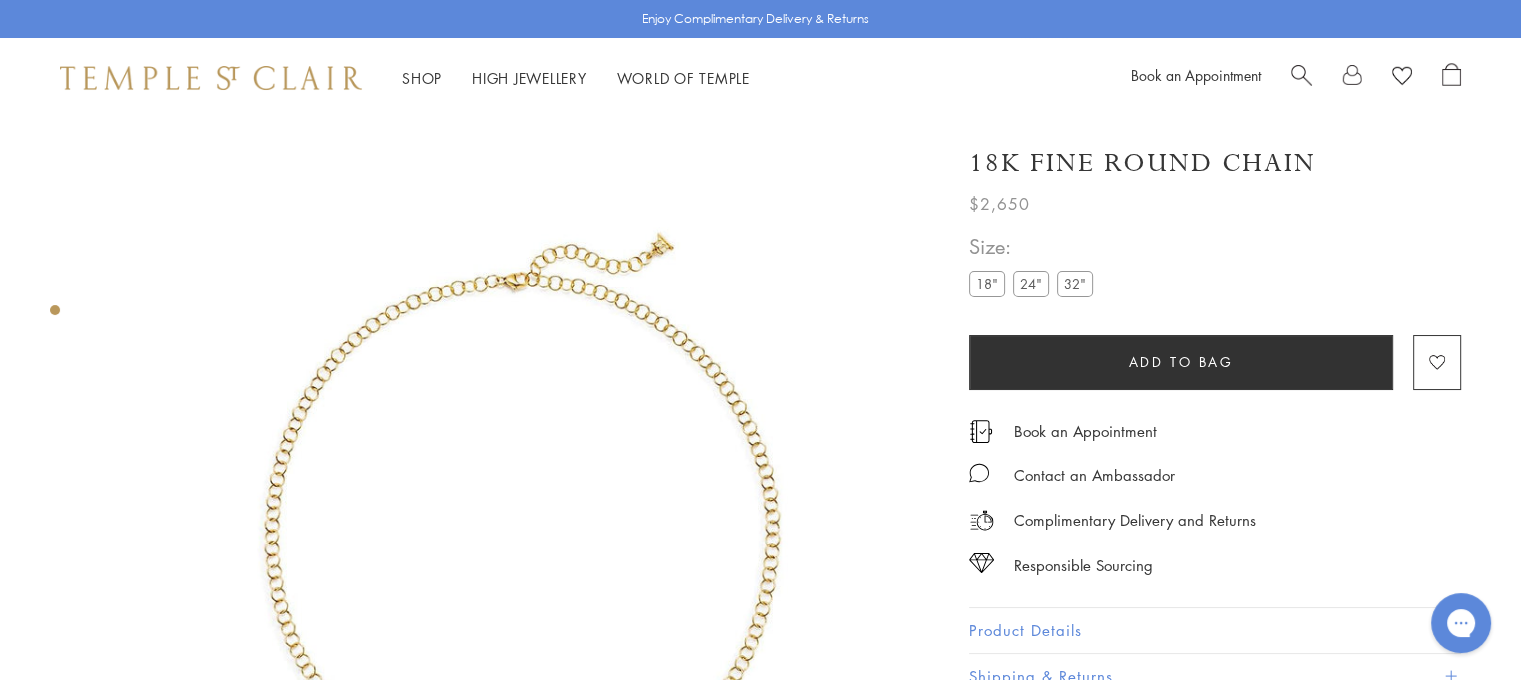 click at bounding box center (520, 520) 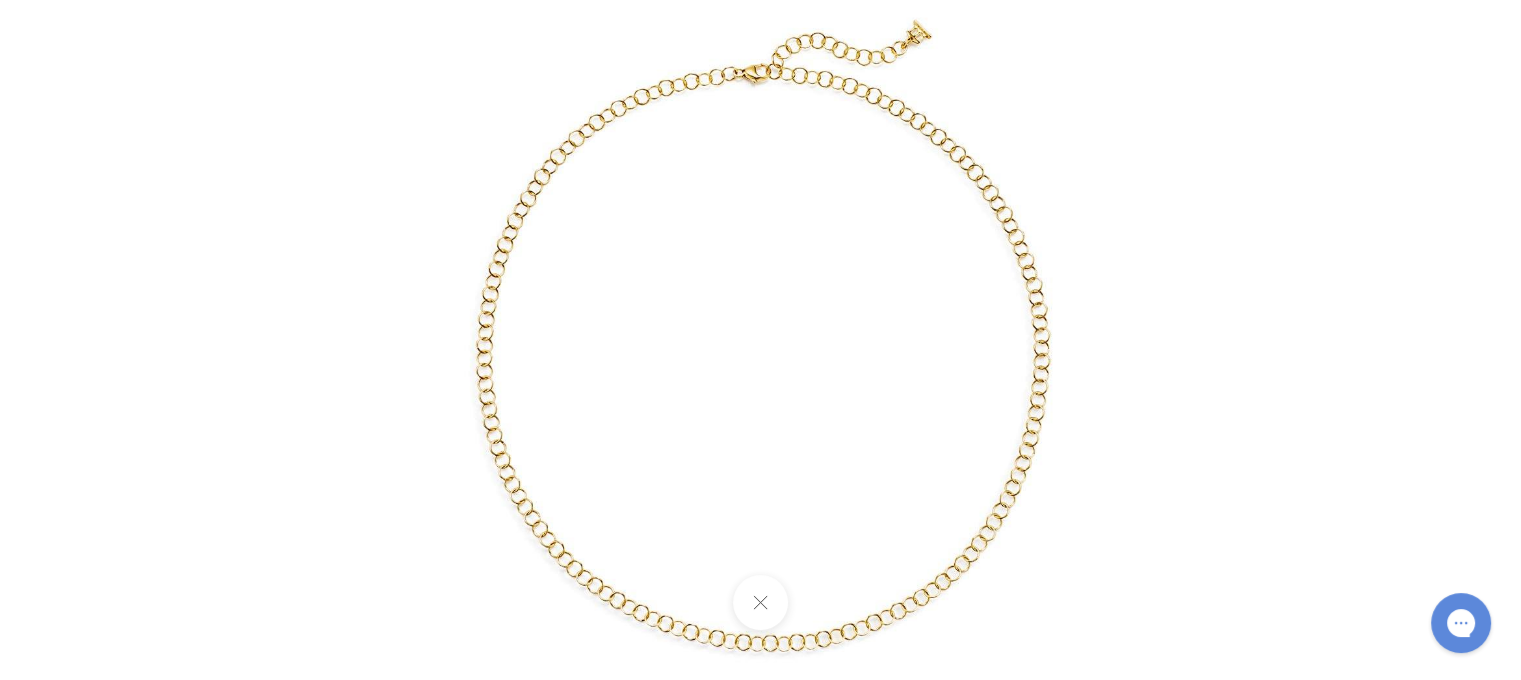 click at bounding box center [760, 602] 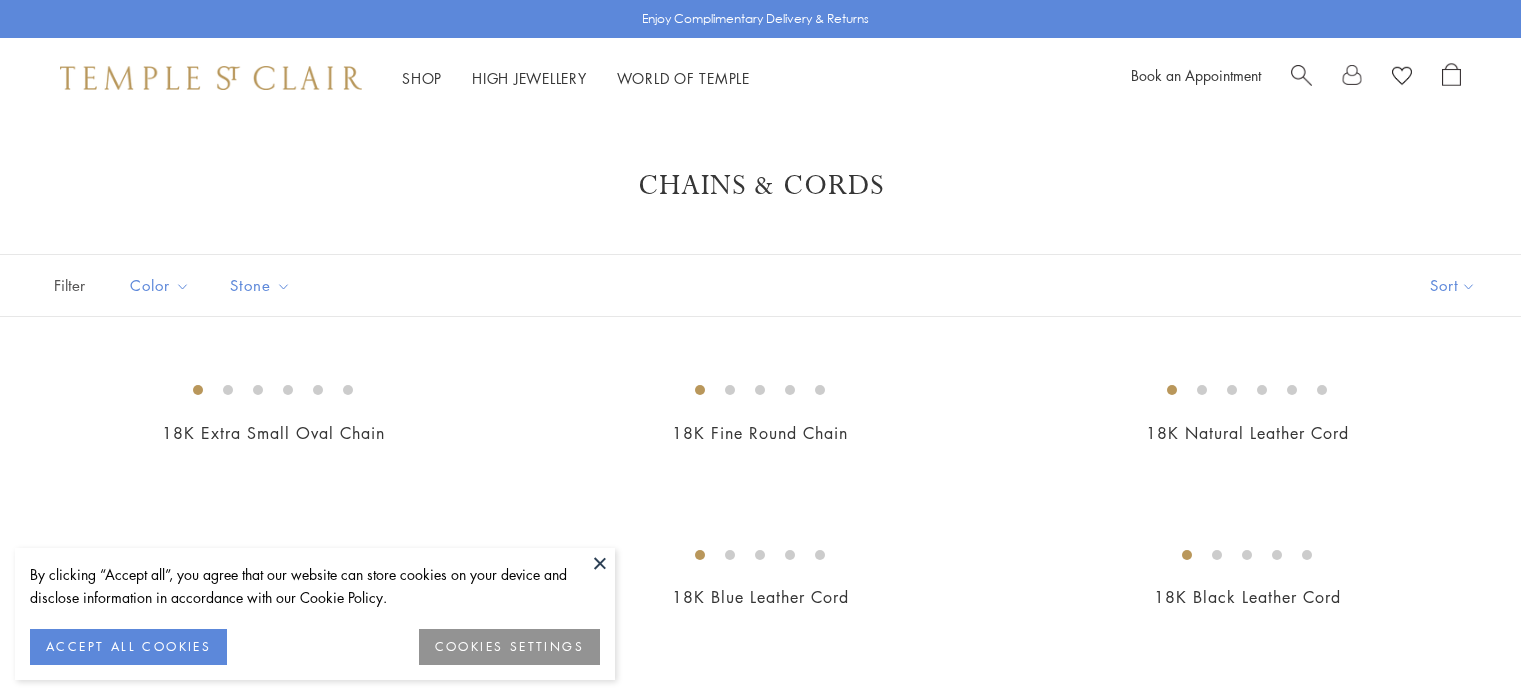 scroll, scrollTop: 0, scrollLeft: 0, axis: both 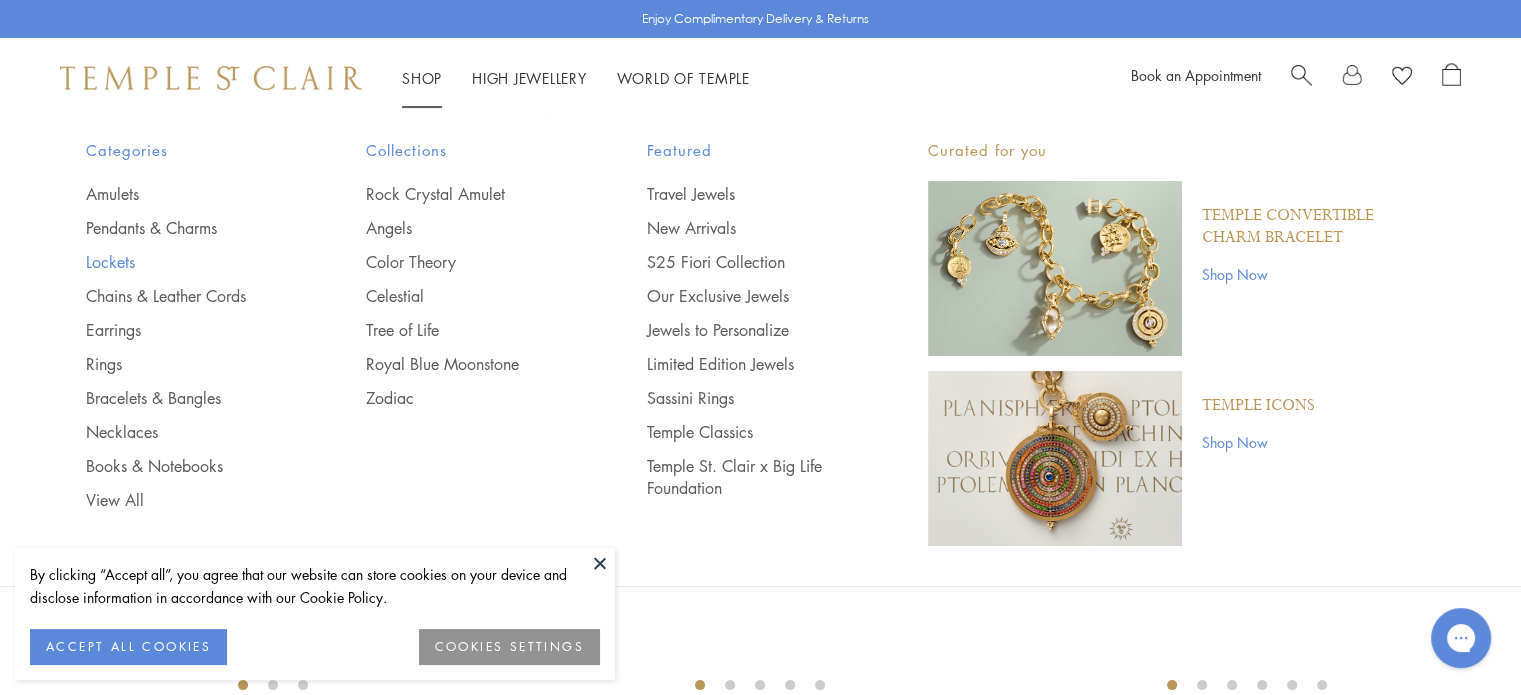 click on "Lockets" at bounding box center (186, 262) 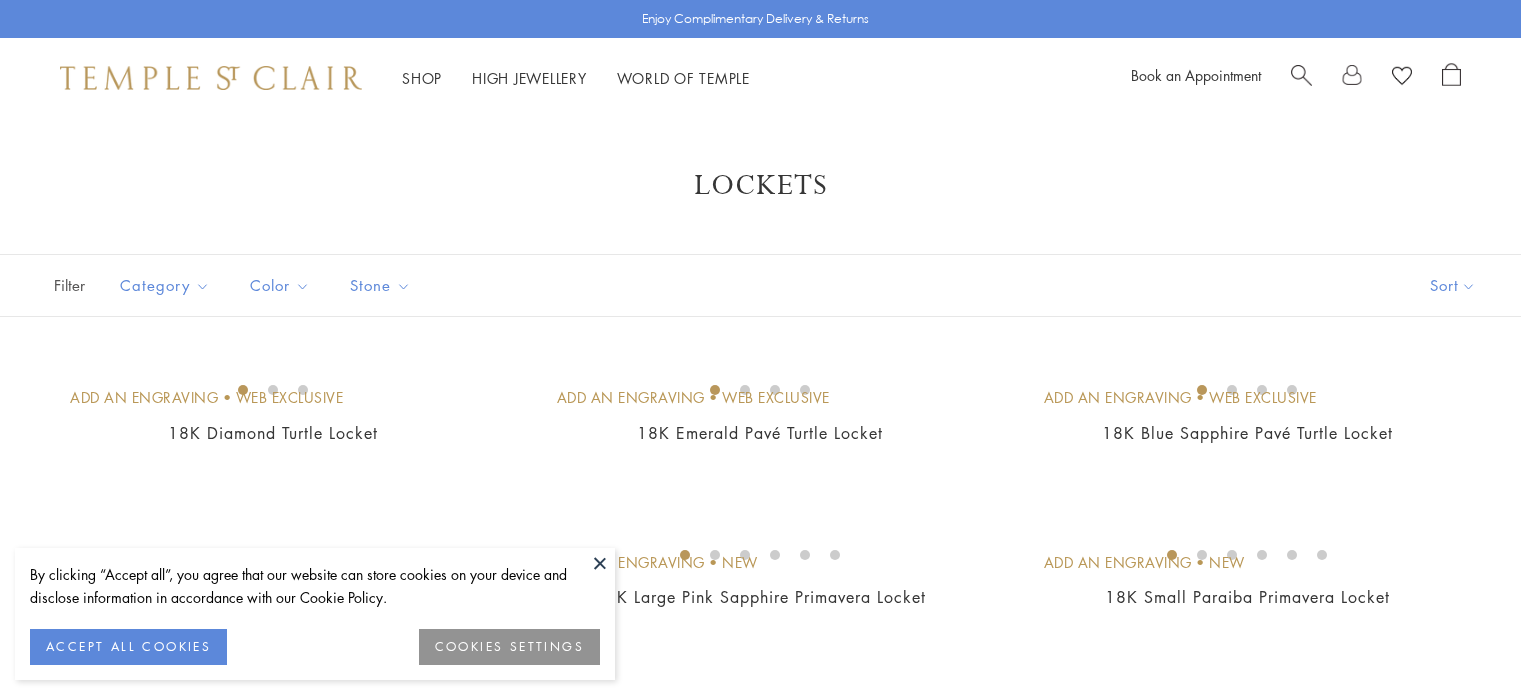 scroll, scrollTop: 0, scrollLeft: 0, axis: both 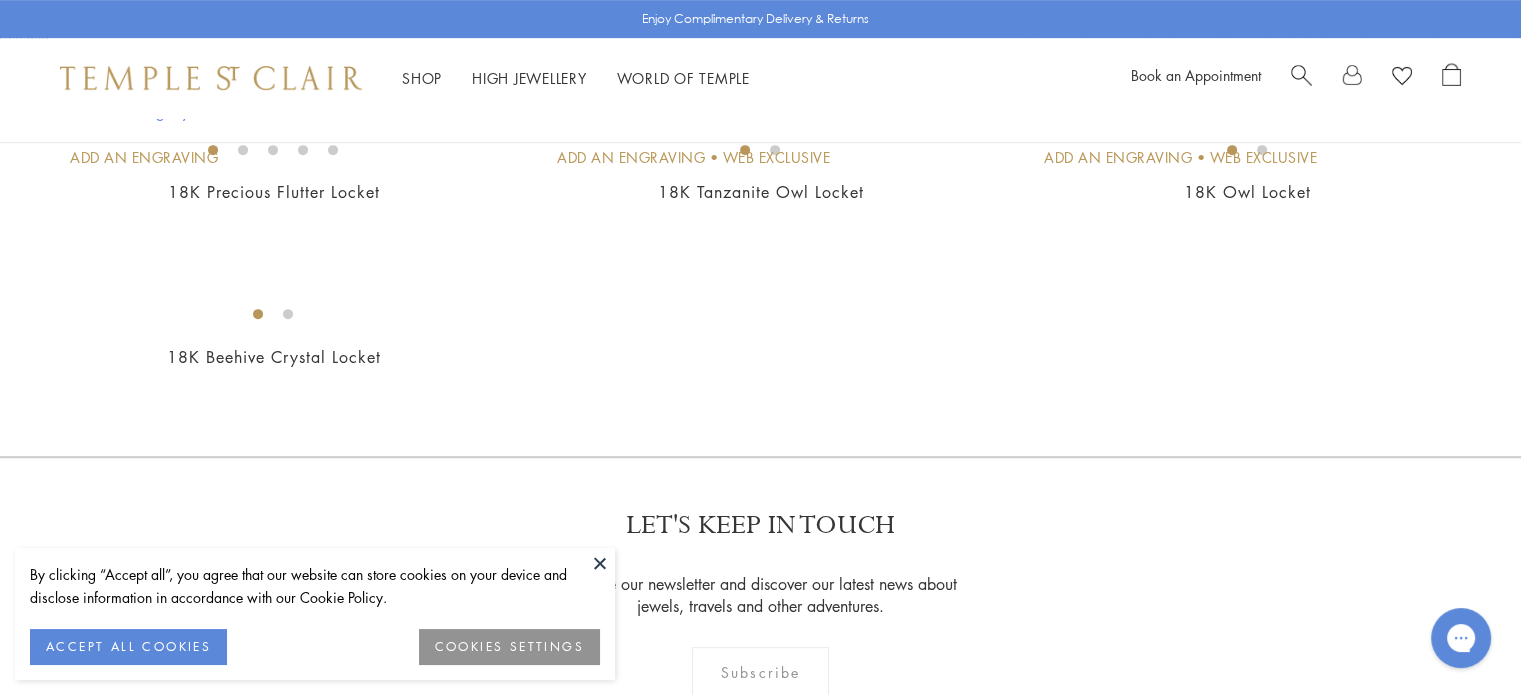 click at bounding box center (600, 563) 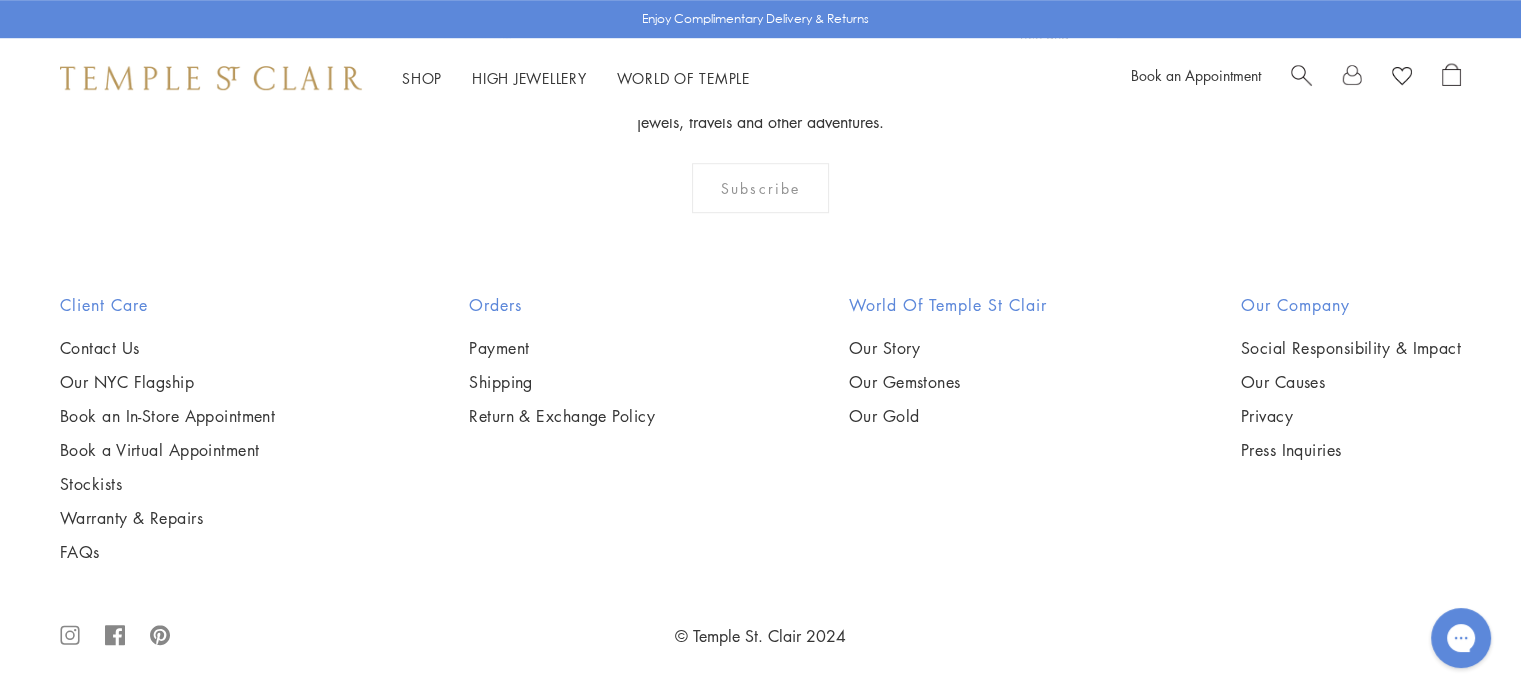 scroll, scrollTop: 1432, scrollLeft: 0, axis: vertical 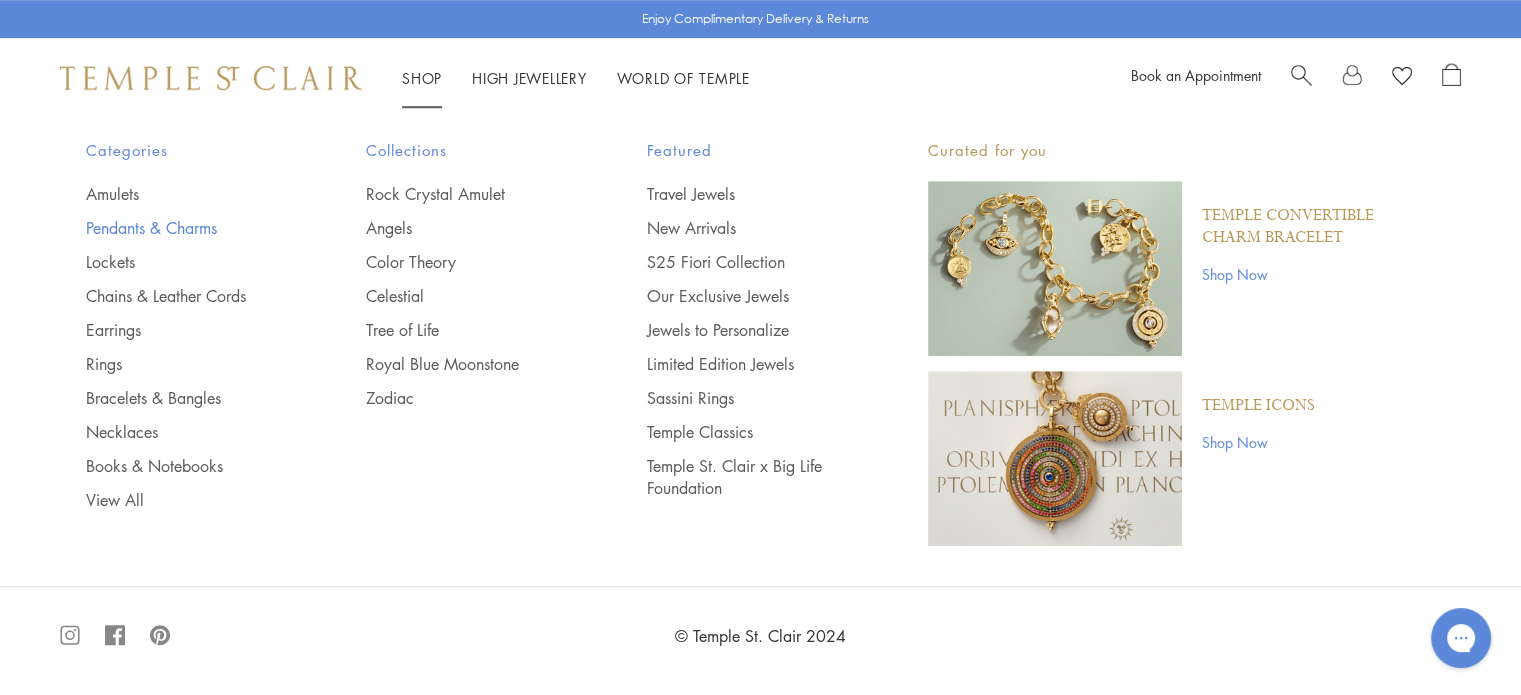 click on "Pendants & Charms" at bounding box center [186, 228] 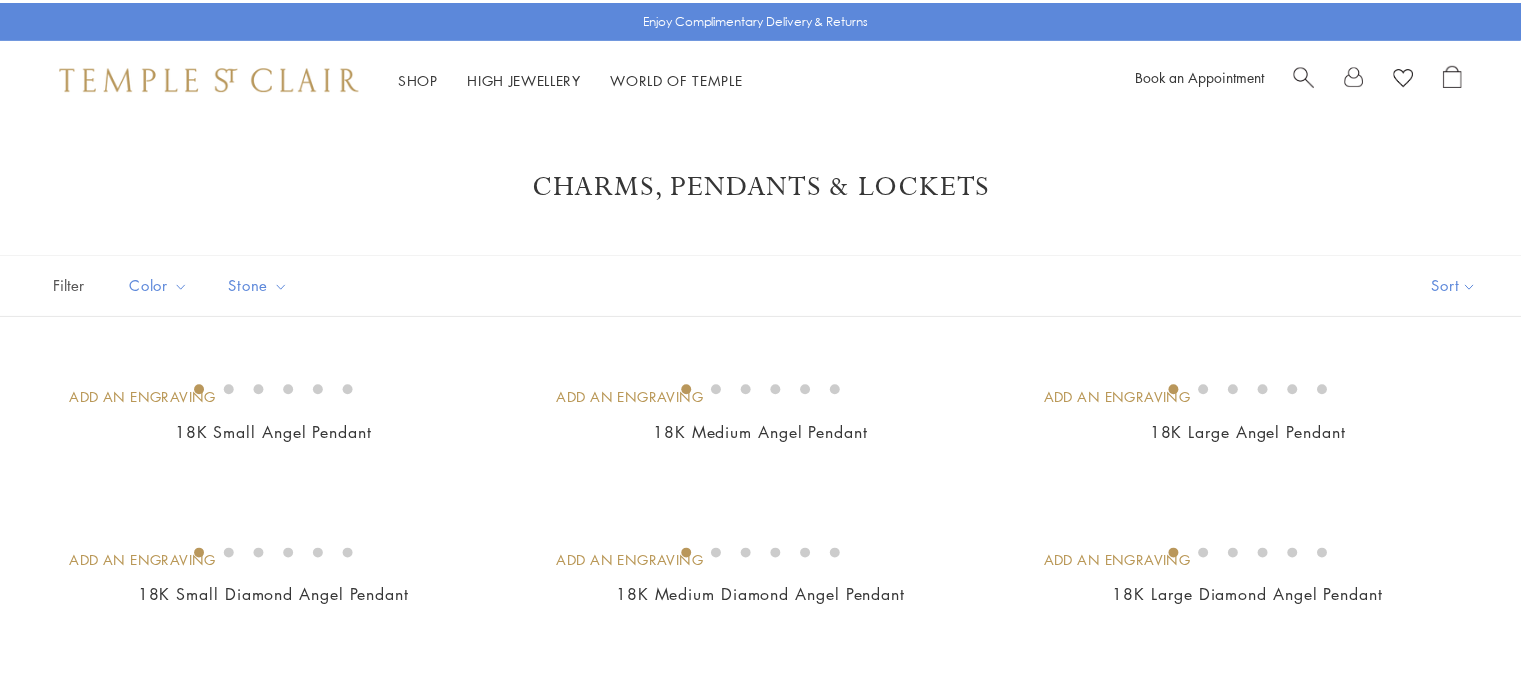 scroll, scrollTop: 0, scrollLeft: 0, axis: both 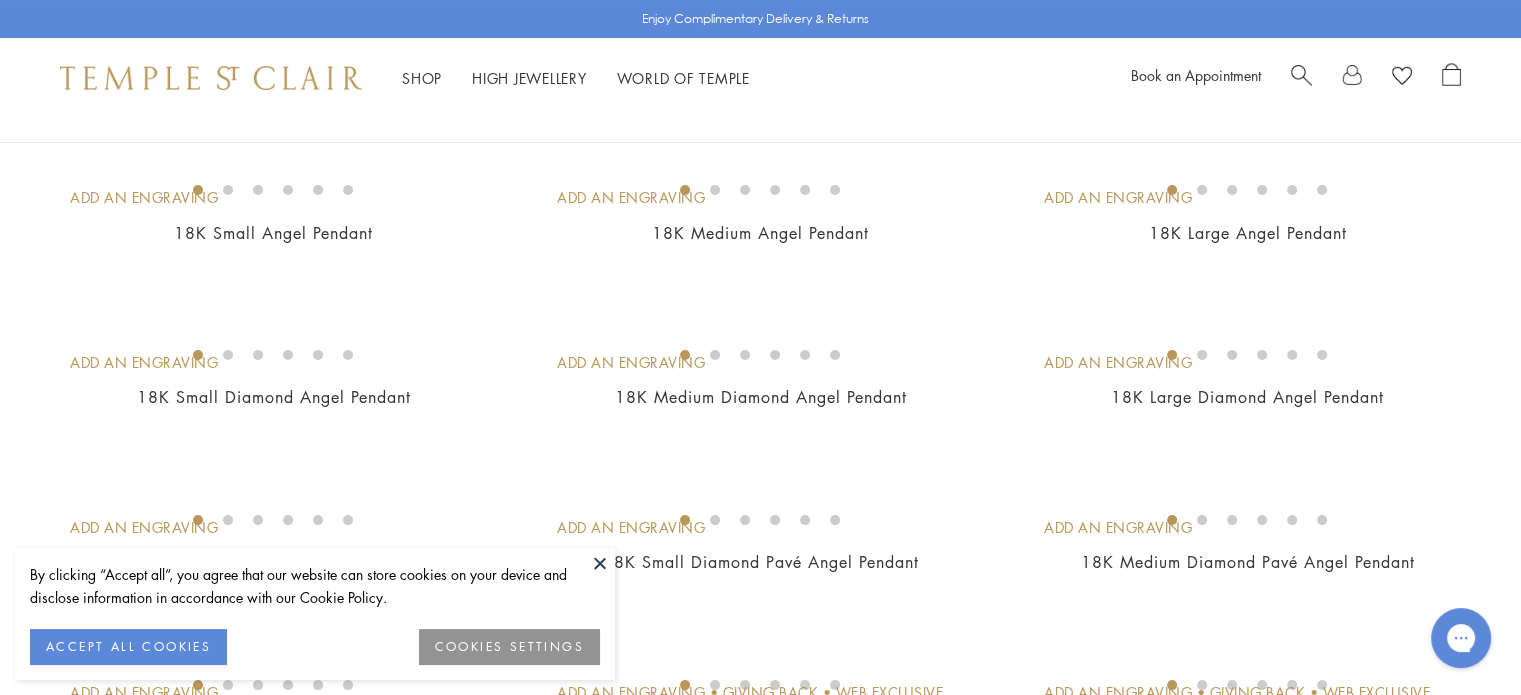 click at bounding box center [600, 563] 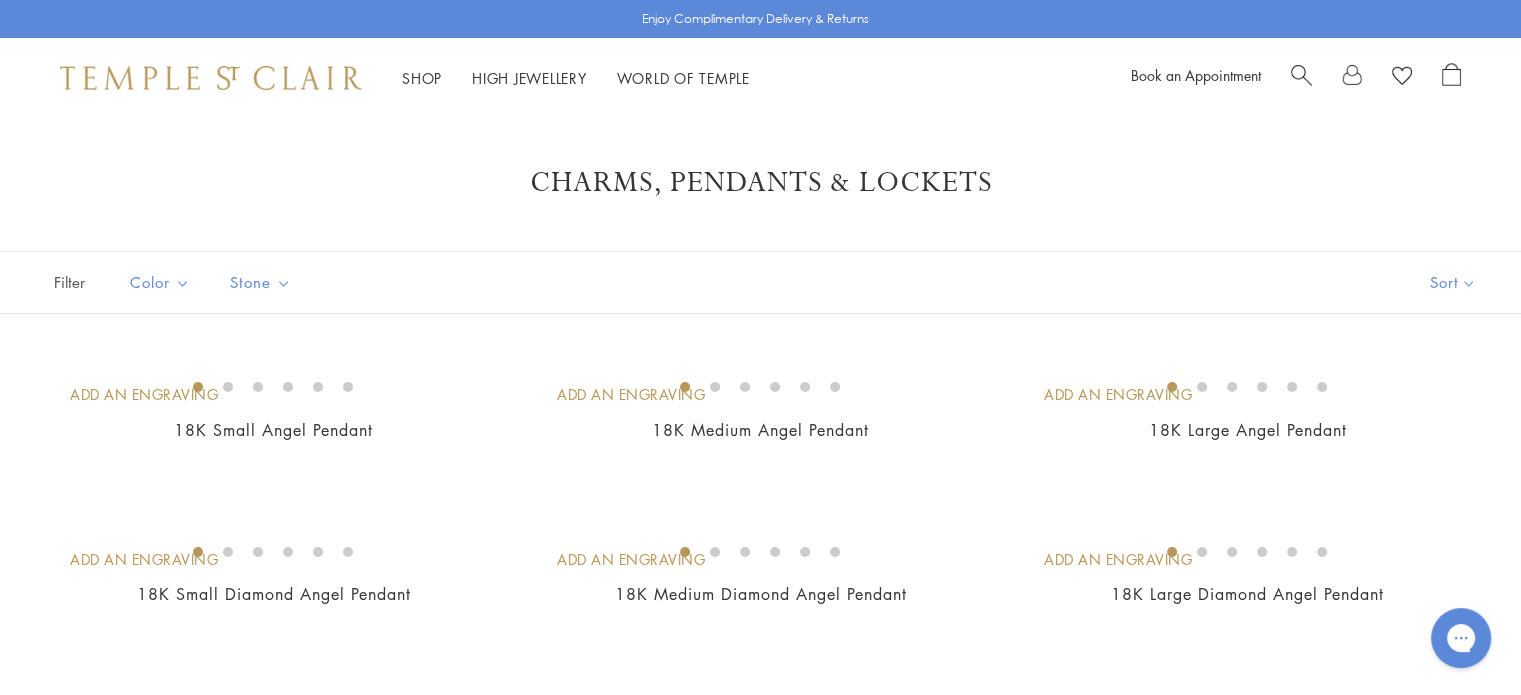 scroll, scrollTop: 0, scrollLeft: 0, axis: both 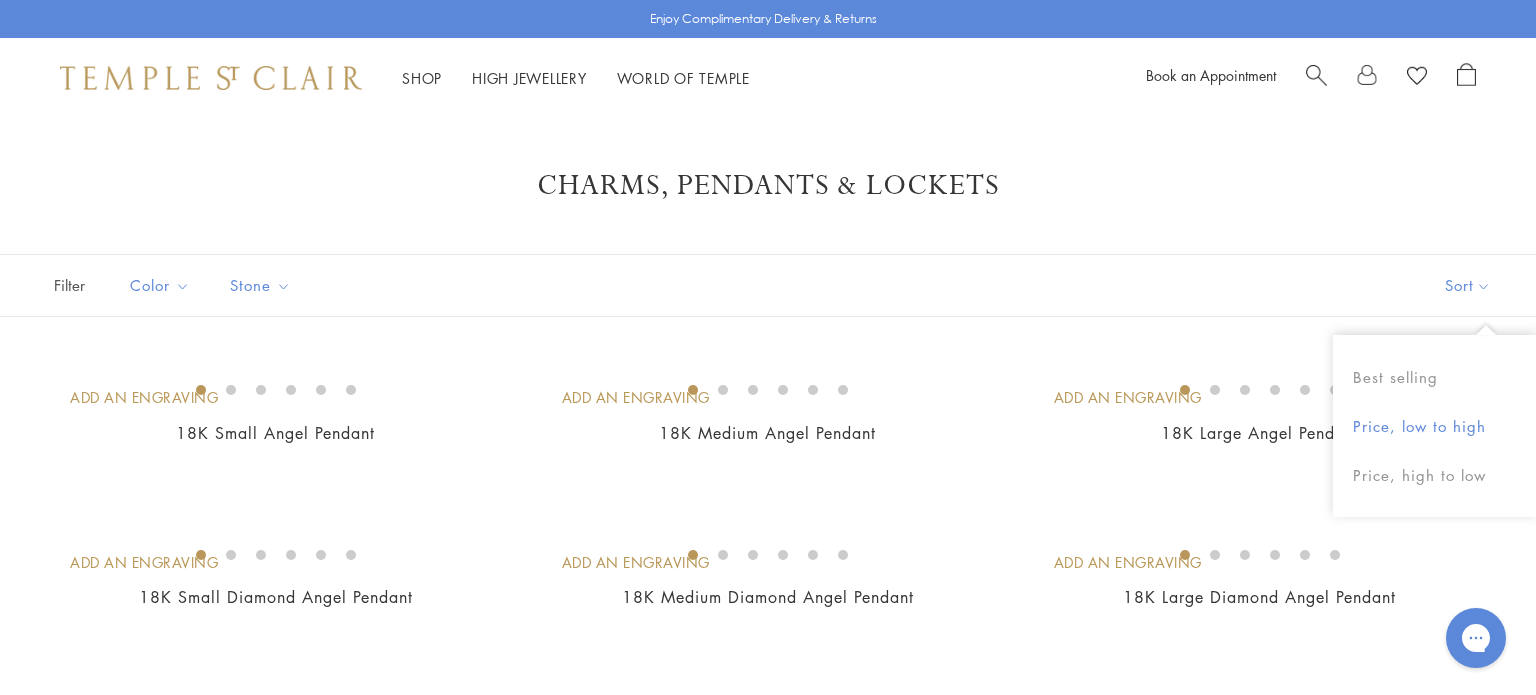 click on "Price, low to high" at bounding box center (1434, 426) 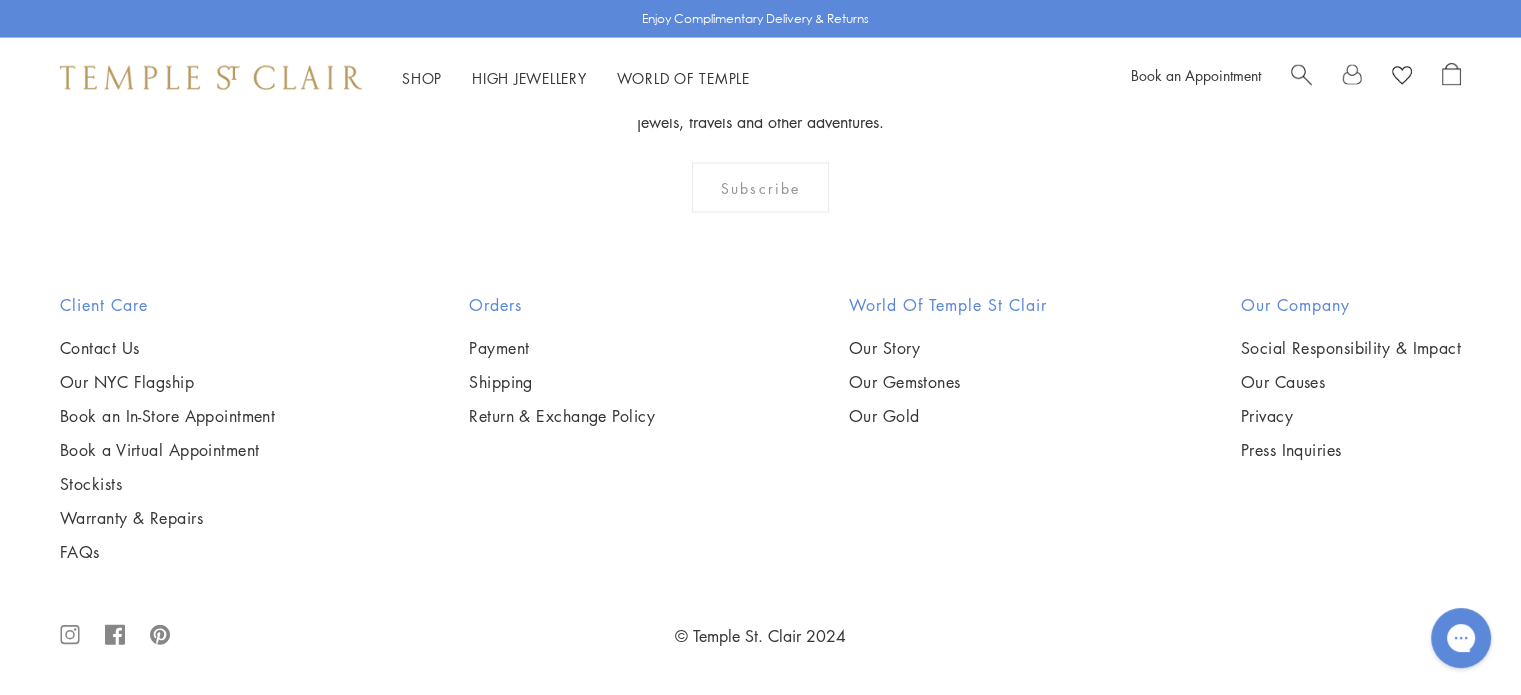 scroll, scrollTop: 13400, scrollLeft: 0, axis: vertical 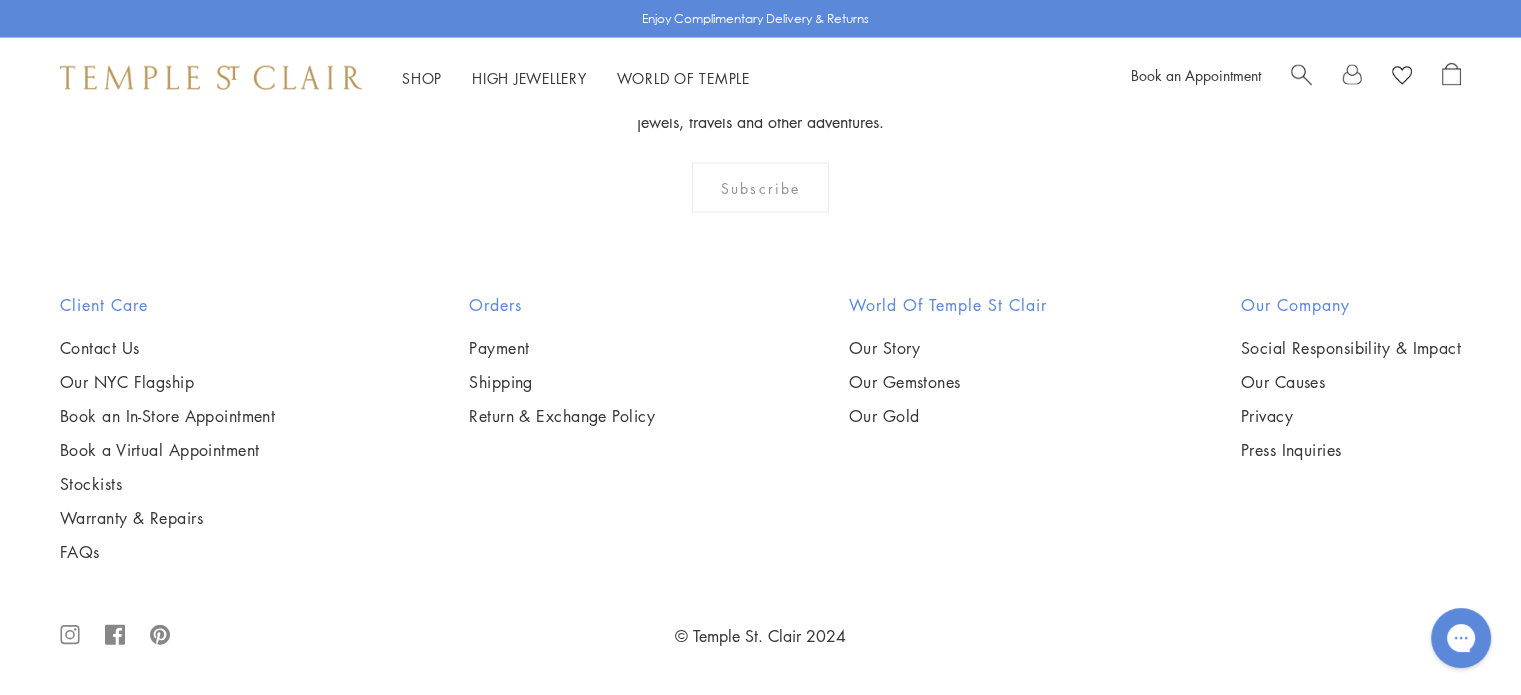 click on "2" at bounding box center [729, -136] 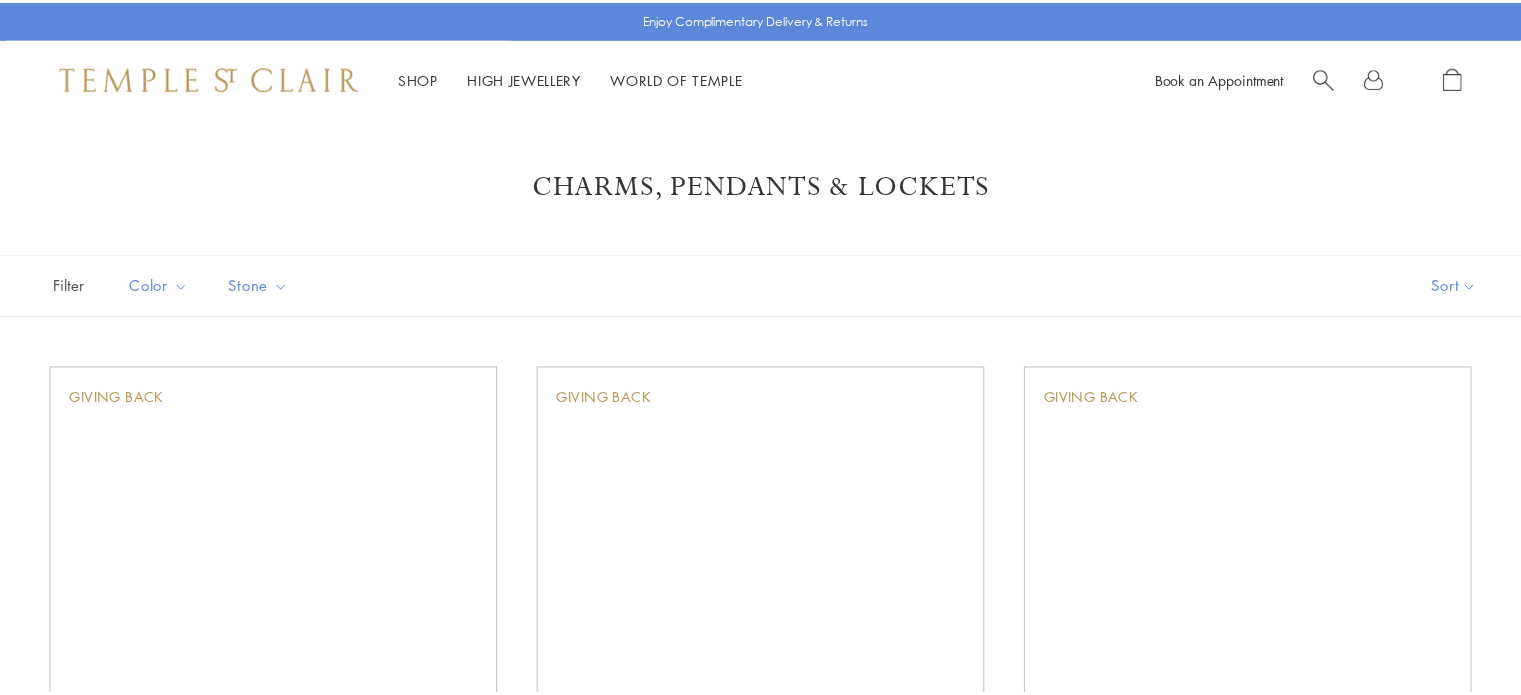 scroll, scrollTop: 0, scrollLeft: 0, axis: both 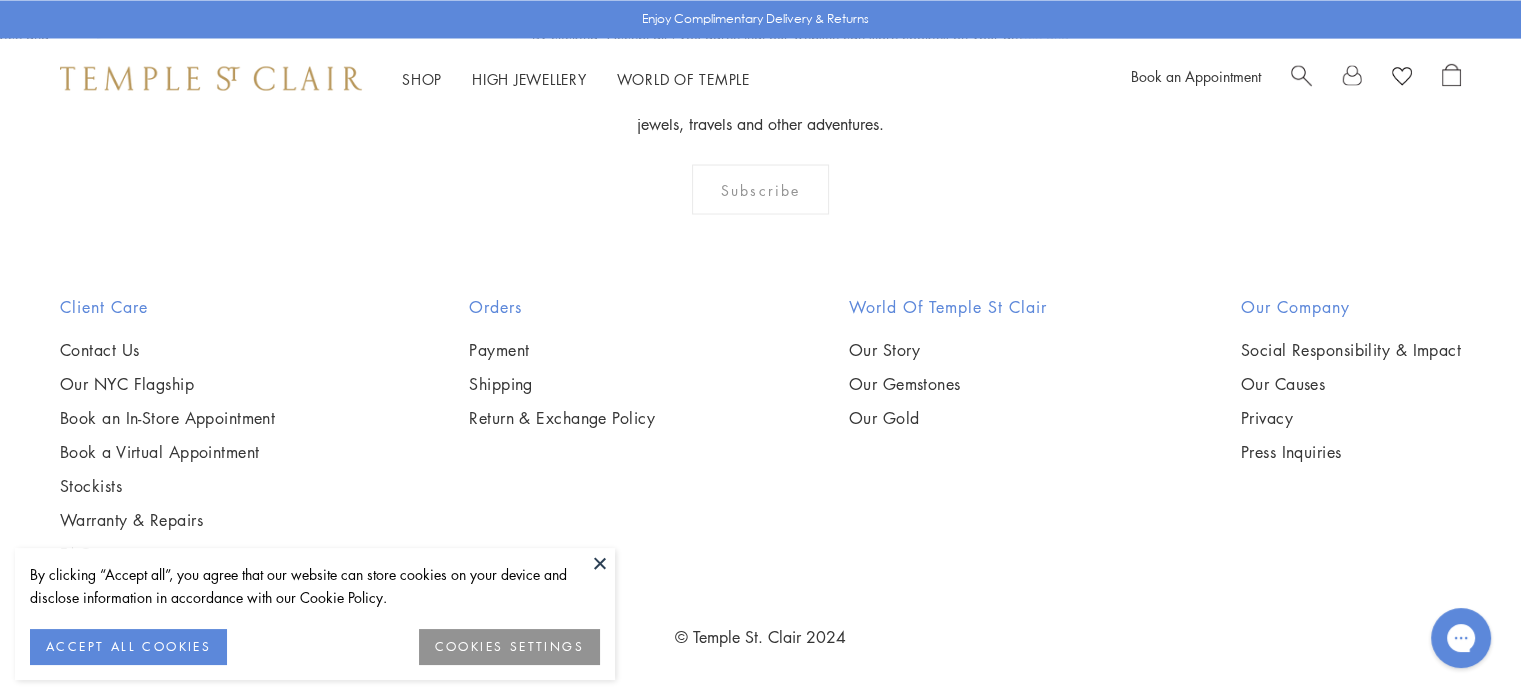 click at bounding box center (600, 563) 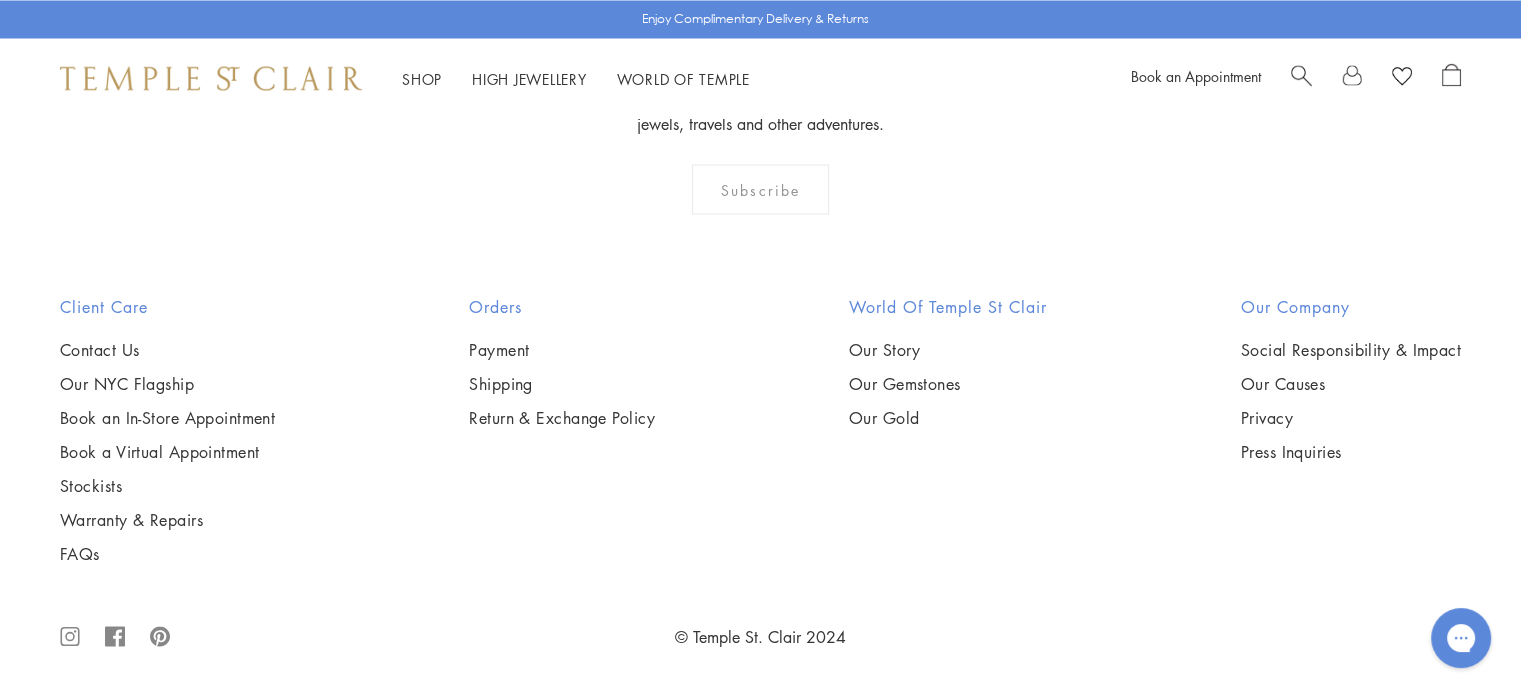 scroll, scrollTop: 11100, scrollLeft: 0, axis: vertical 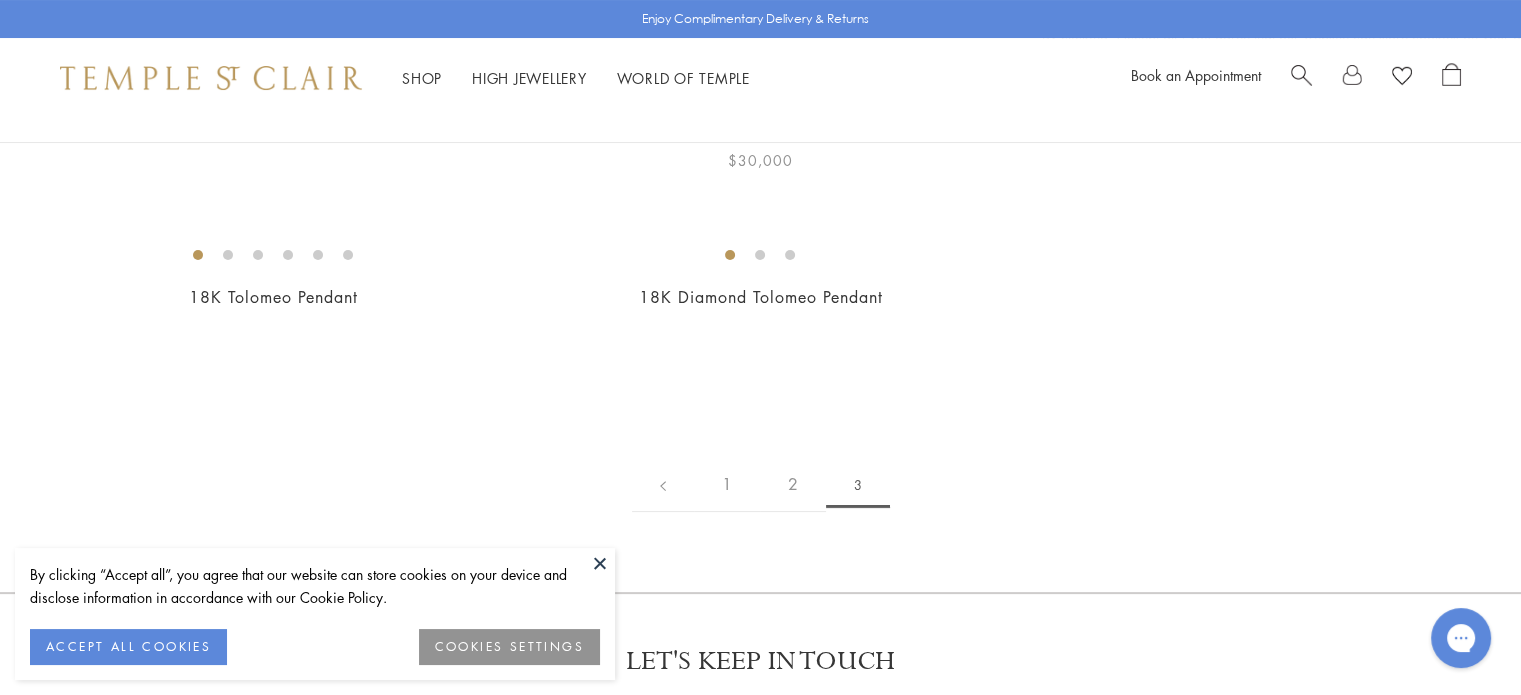 drag, startPoint x: 597, startPoint y: 560, endPoint x: 628, endPoint y: 547, distance: 33.61547 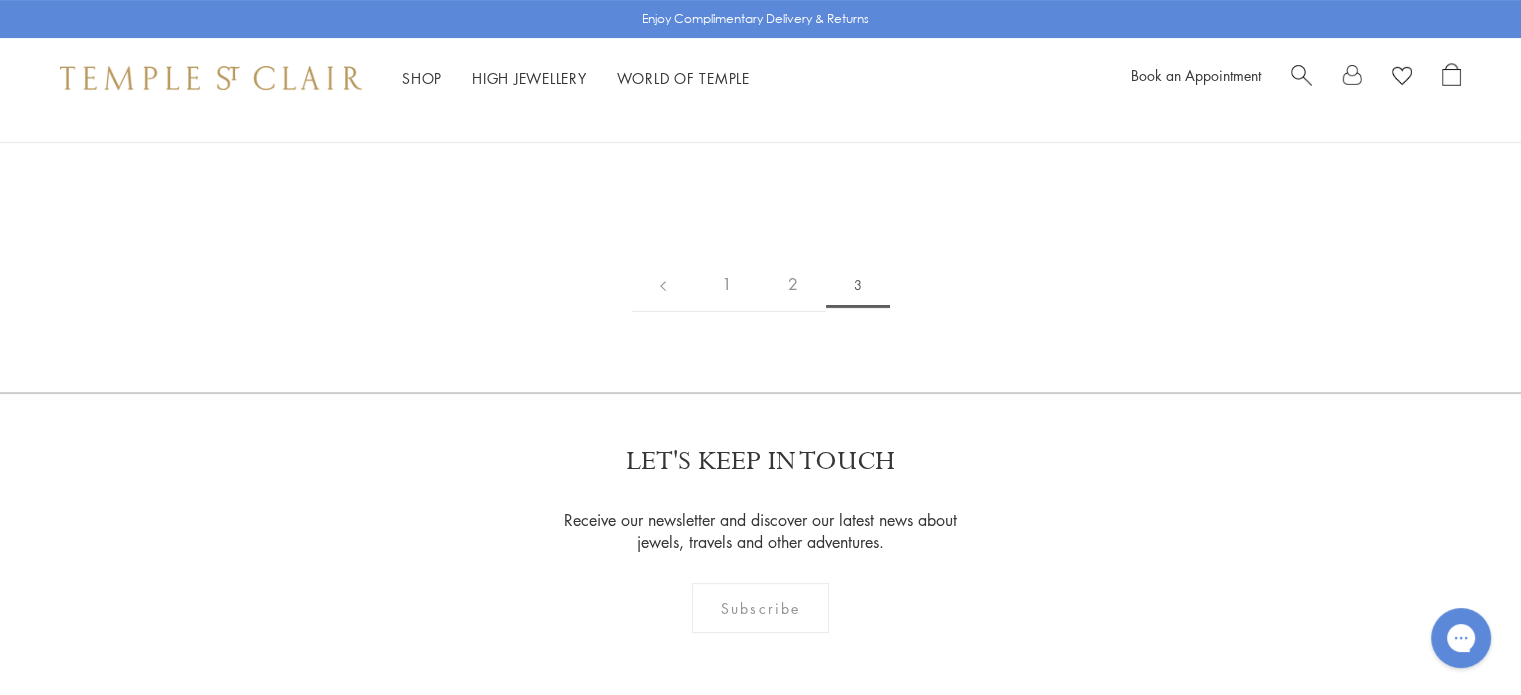 scroll, scrollTop: 100, scrollLeft: 0, axis: vertical 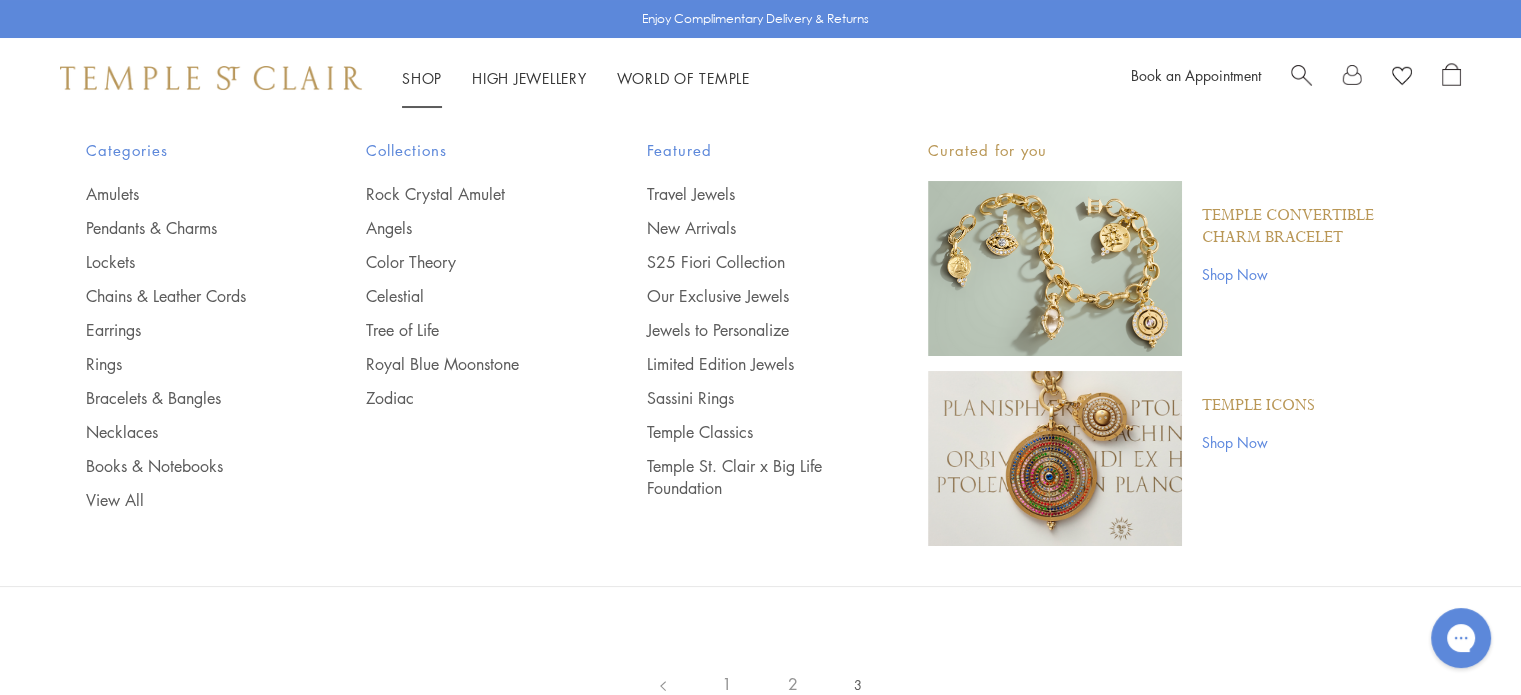 click on "Shop Shop" at bounding box center [422, 78] 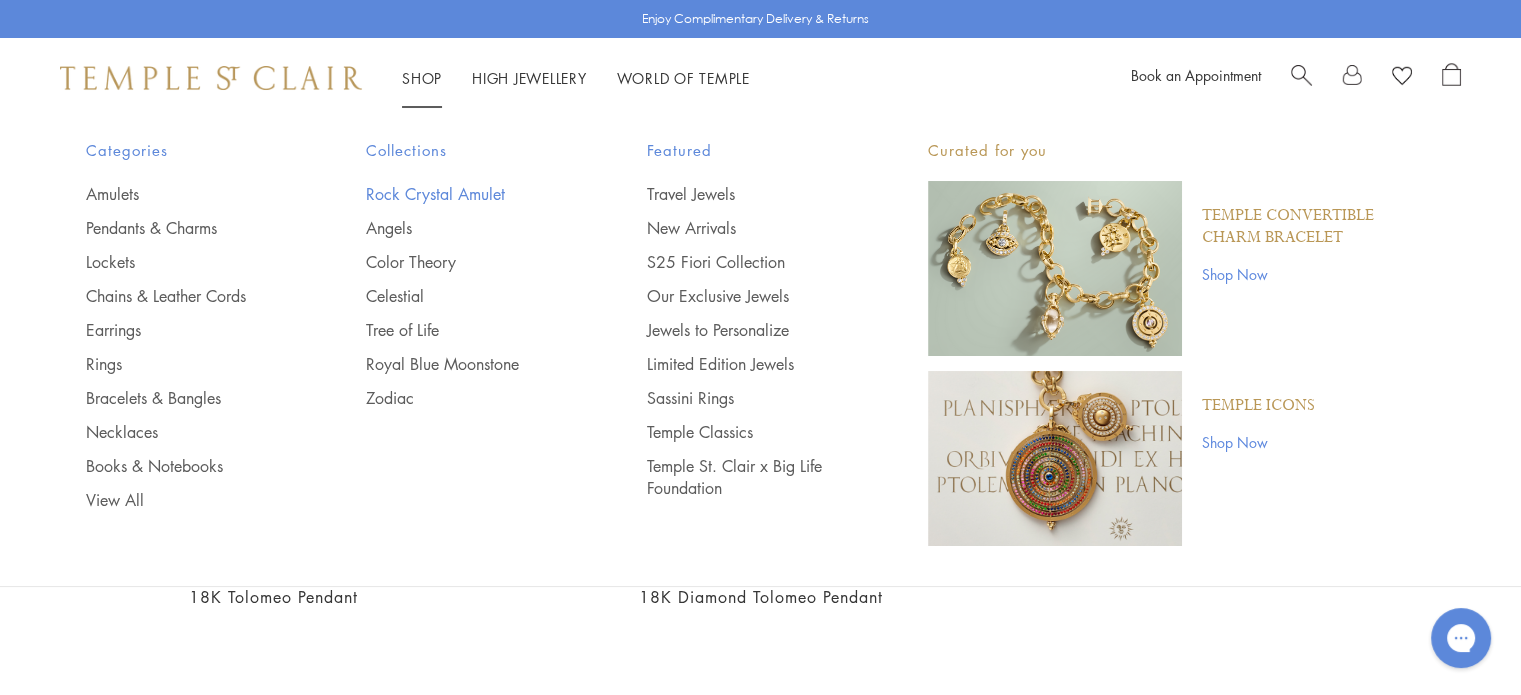 click on "Rock Crystal Amulet" at bounding box center [466, 194] 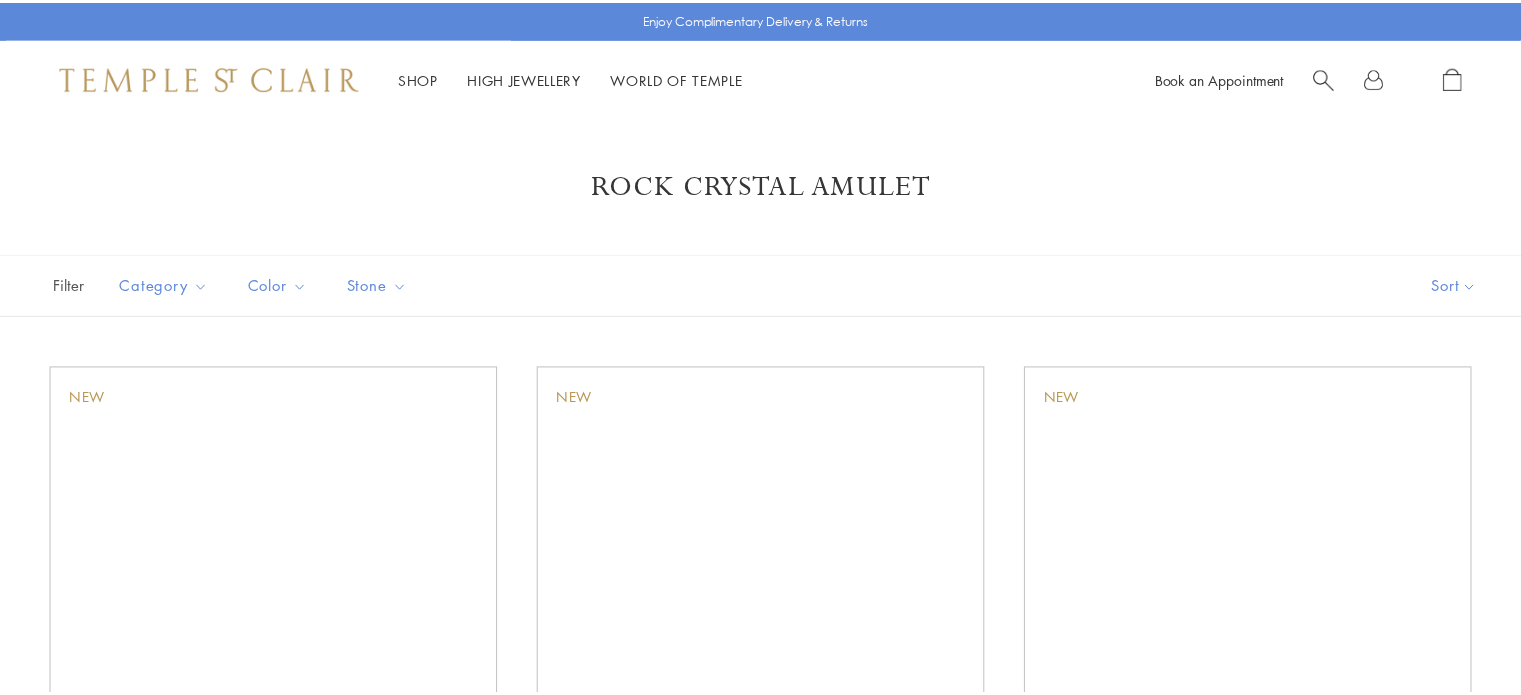scroll, scrollTop: 0, scrollLeft: 0, axis: both 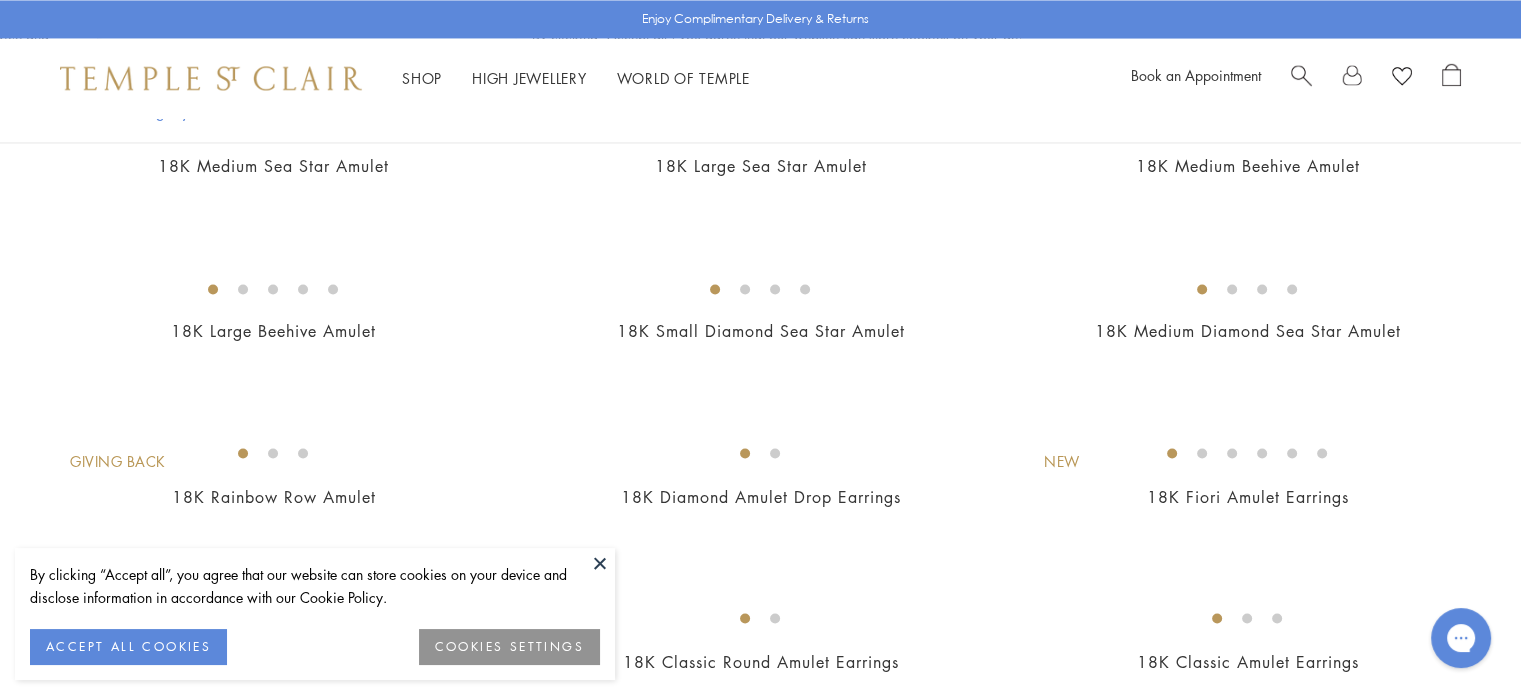 click at bounding box center [600, 563] 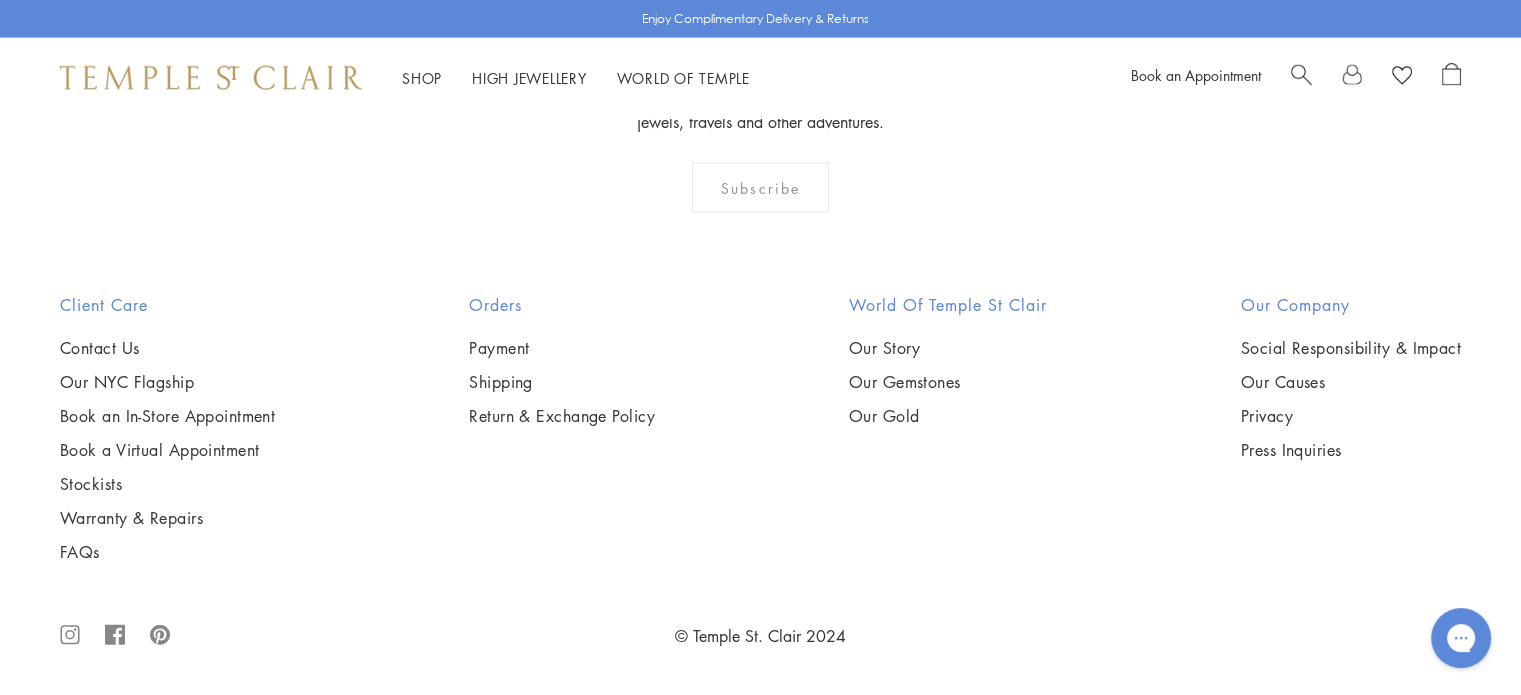 scroll, scrollTop: 6200, scrollLeft: 0, axis: vertical 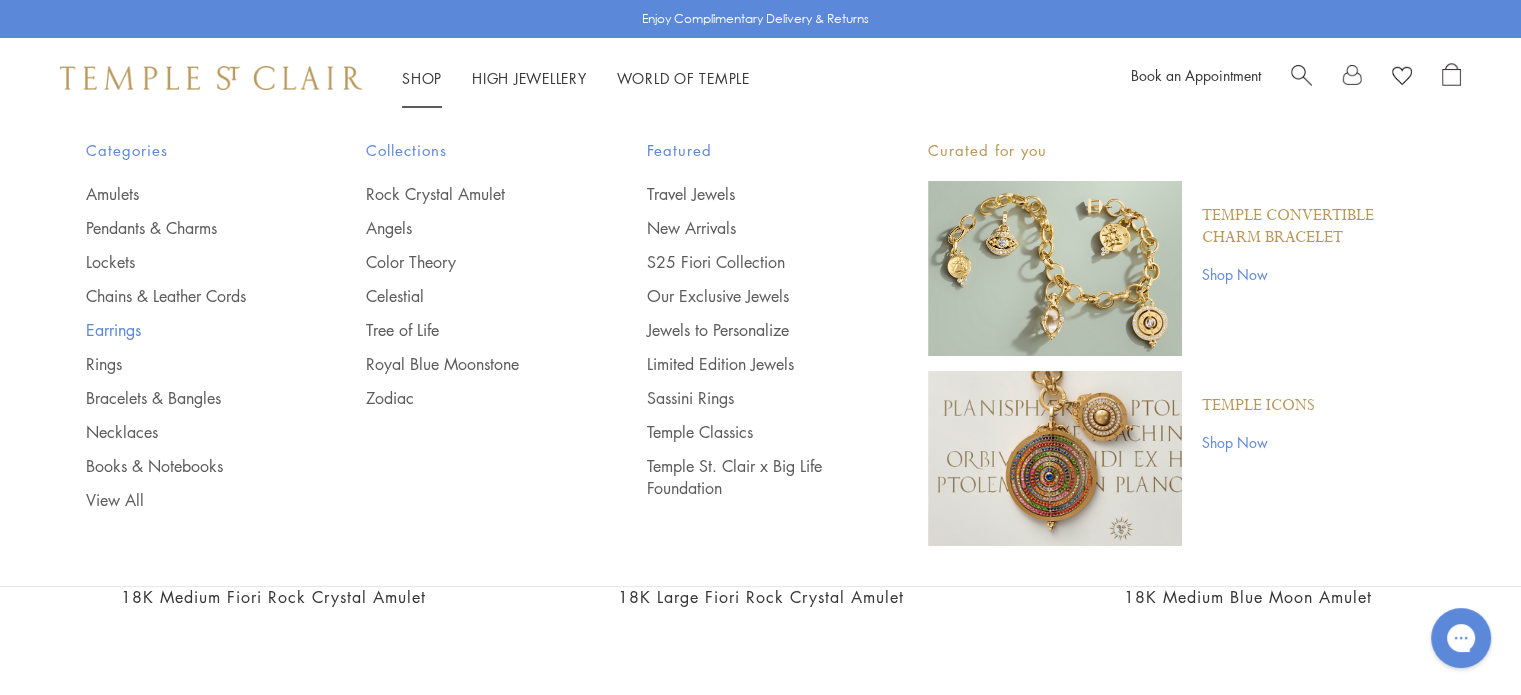 click on "Earrings" at bounding box center (186, 330) 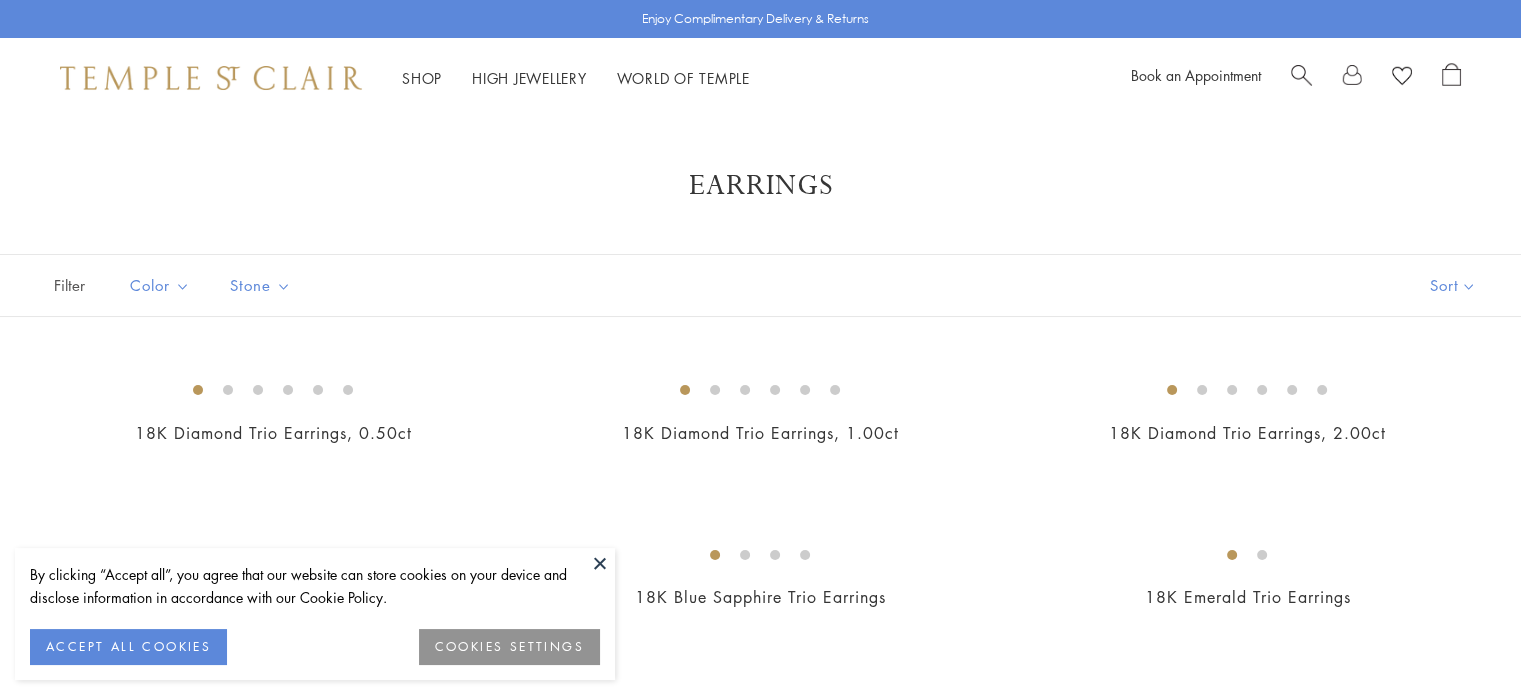 scroll, scrollTop: 102, scrollLeft: 0, axis: vertical 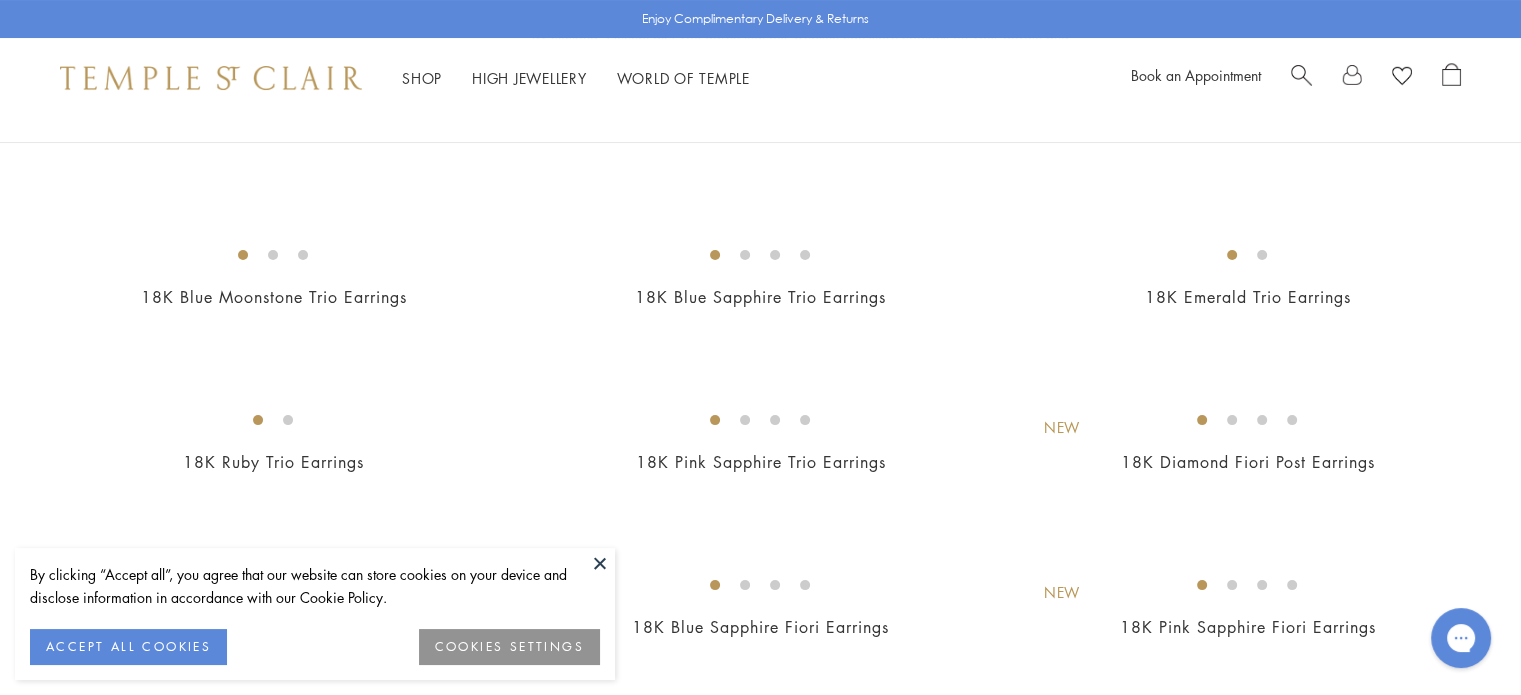 click at bounding box center [600, 563] 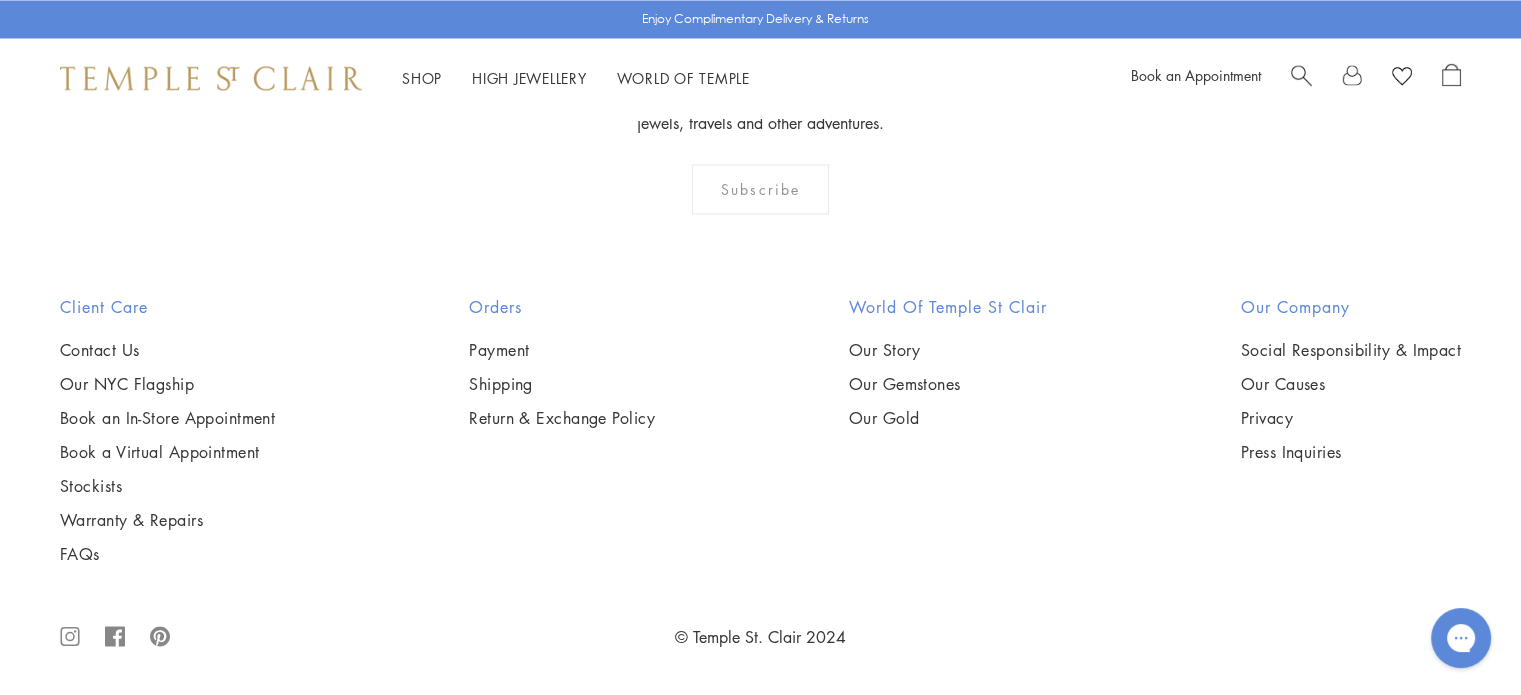 scroll, scrollTop: 10300, scrollLeft: 0, axis: vertical 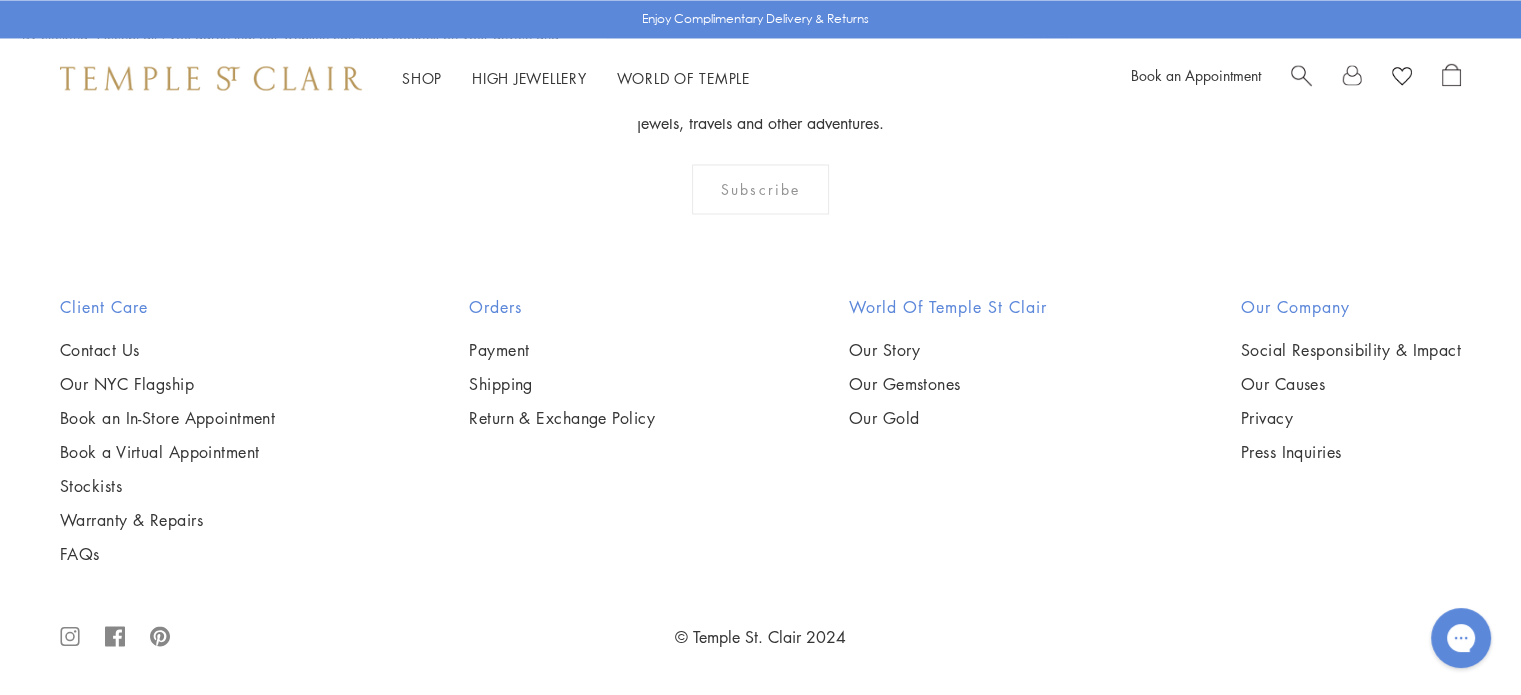 click on "2" at bounding box center (729, -135) 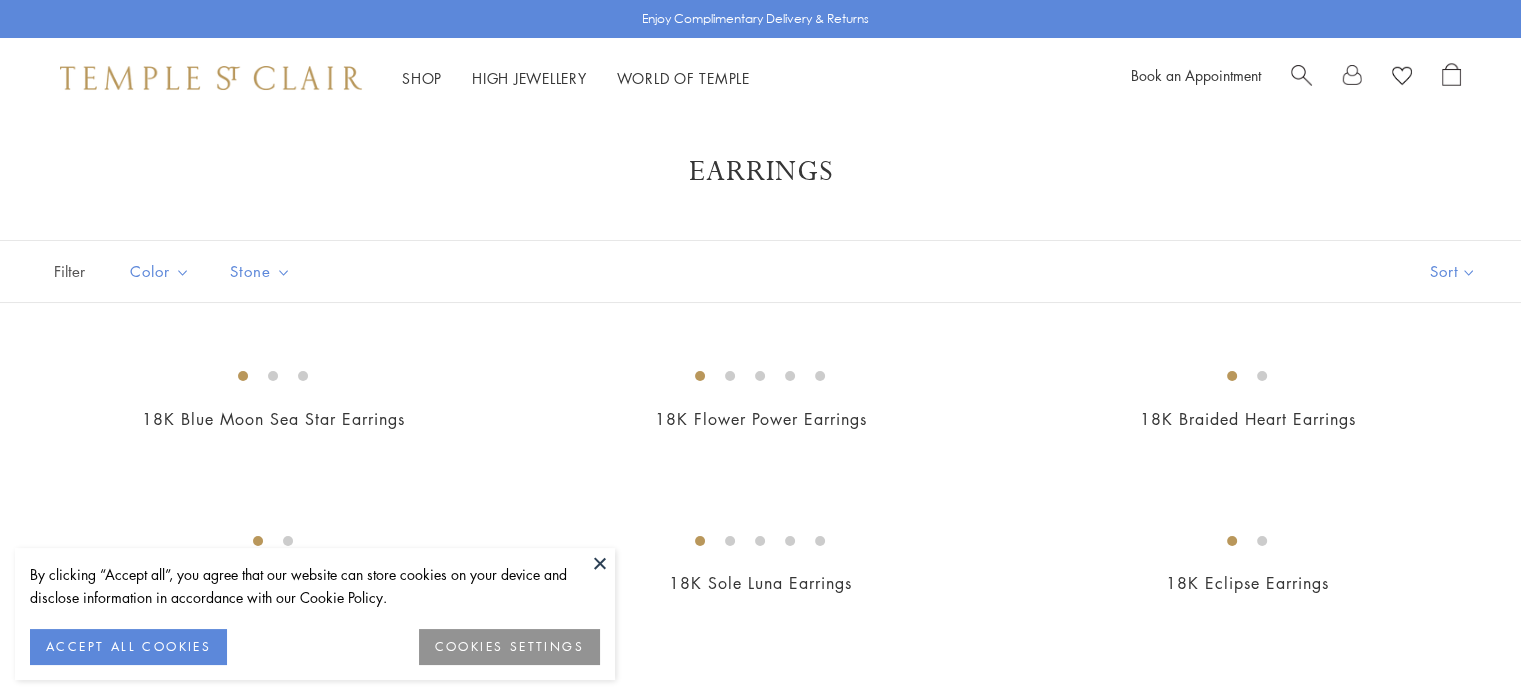 scroll, scrollTop: 400, scrollLeft: 0, axis: vertical 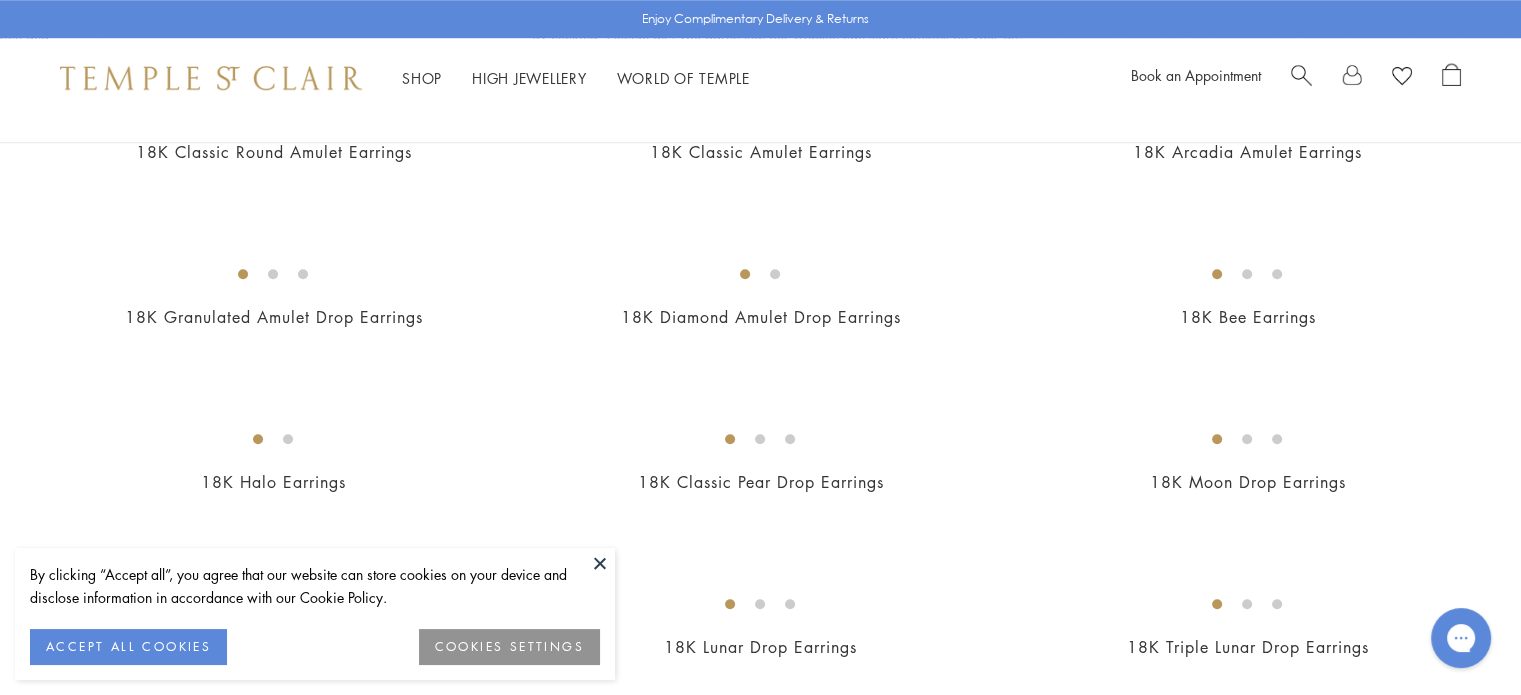 click at bounding box center (600, 563) 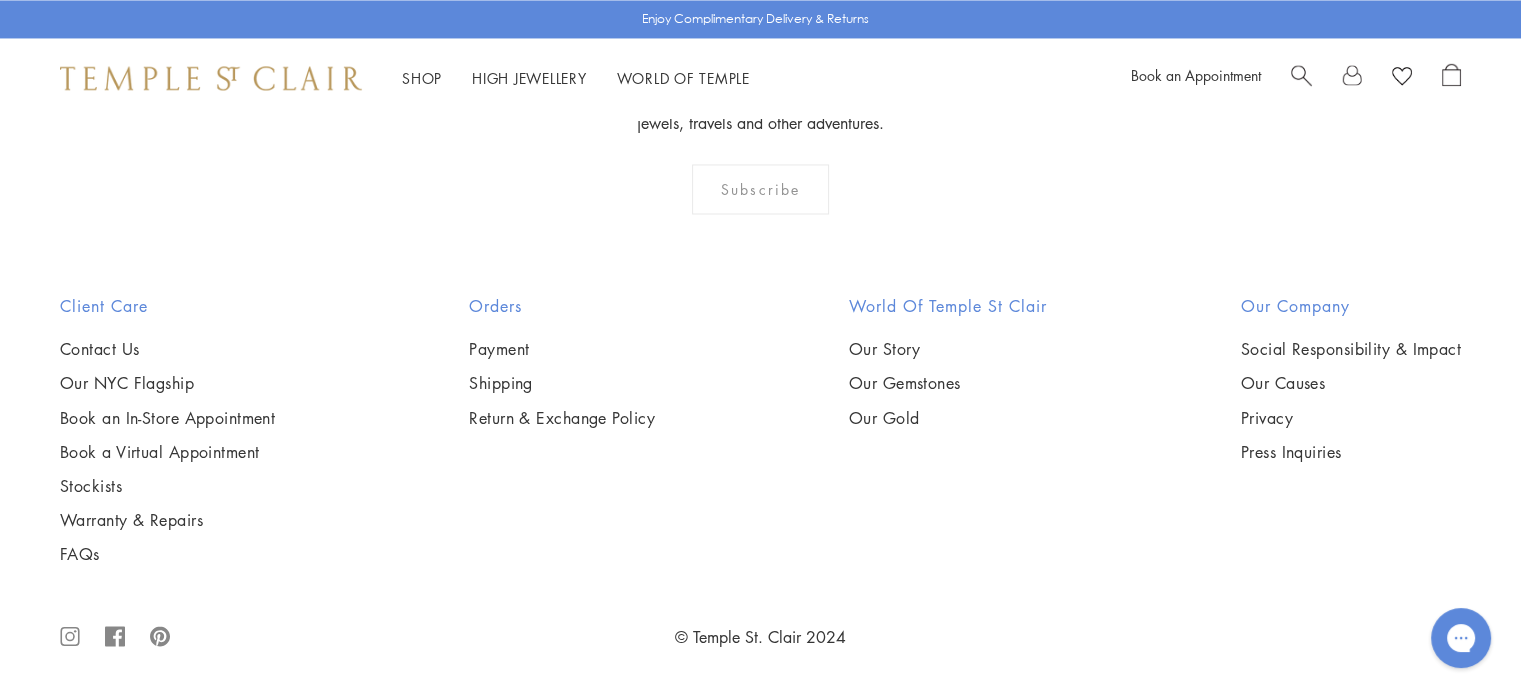 scroll, scrollTop: 4900, scrollLeft: 0, axis: vertical 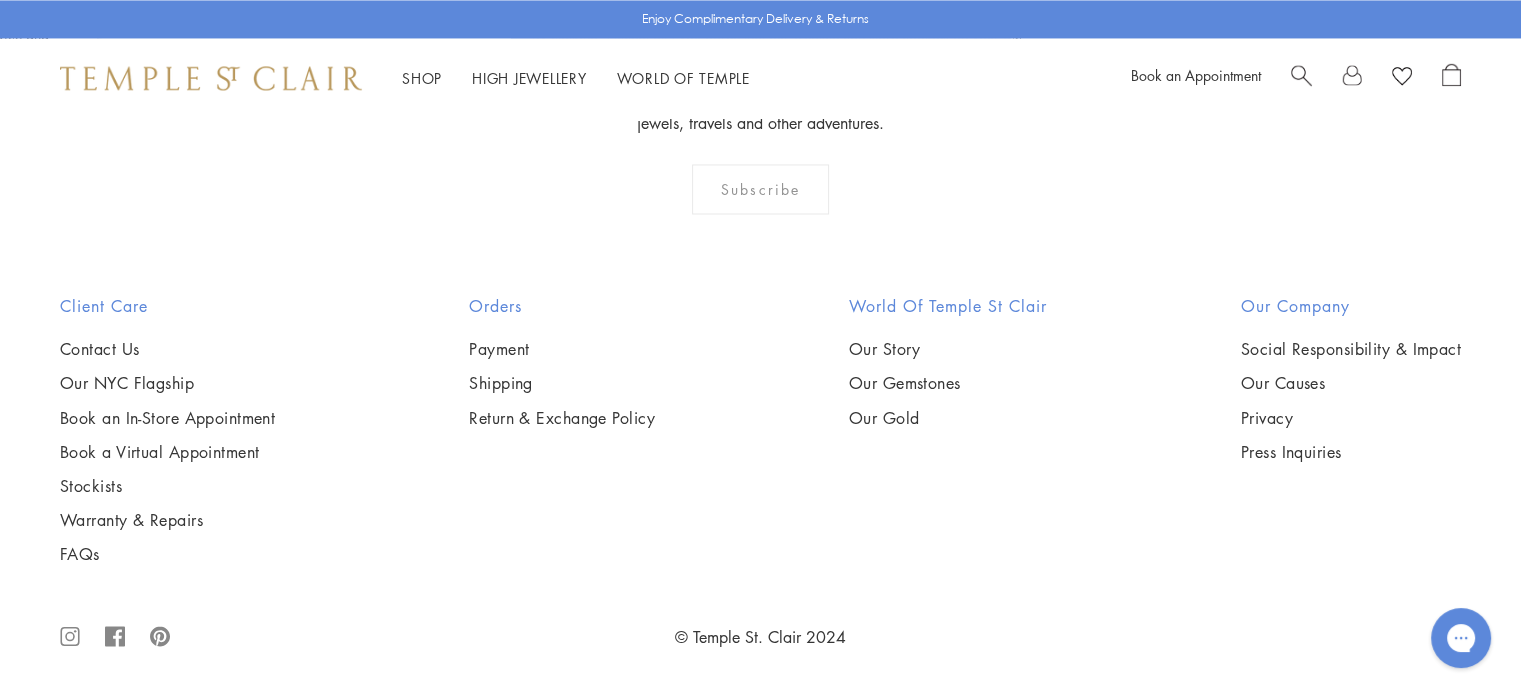 click at bounding box center [0, 0] 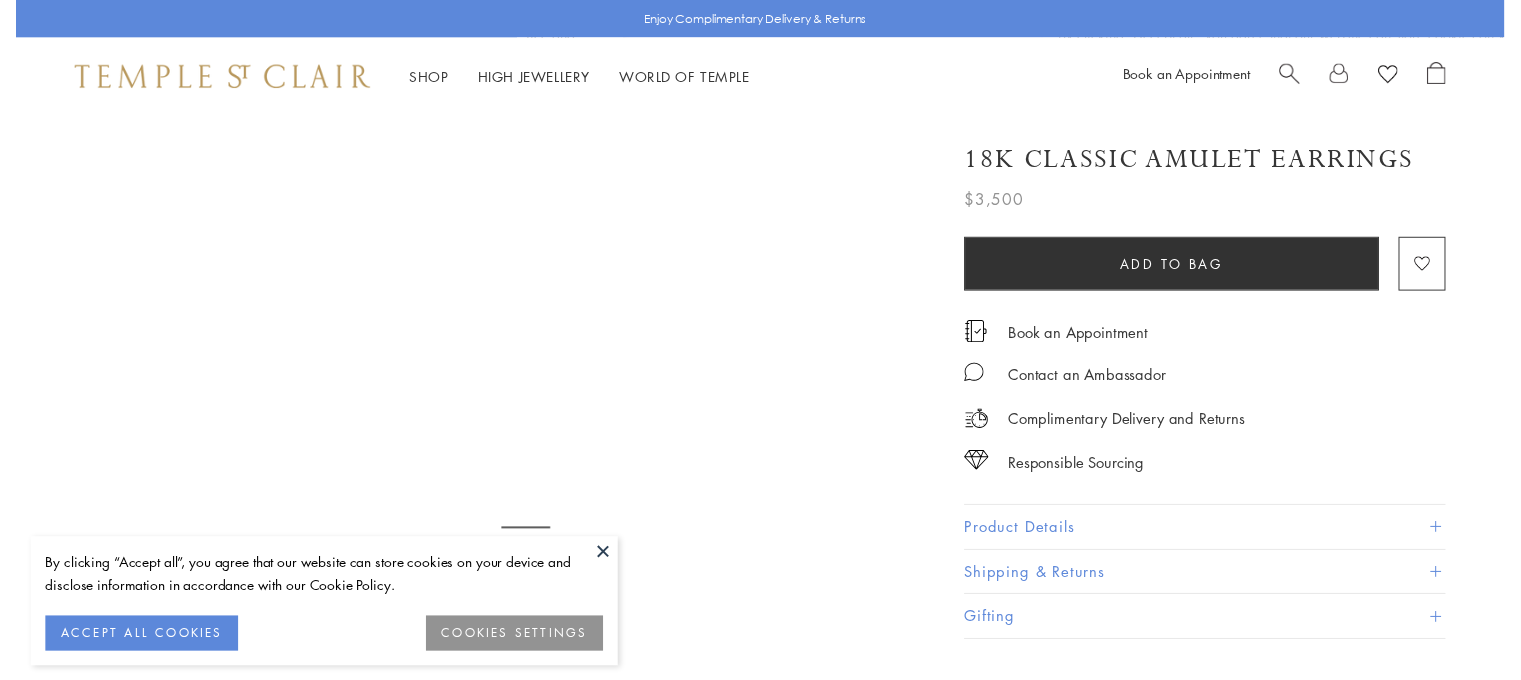 scroll, scrollTop: 0, scrollLeft: 0, axis: both 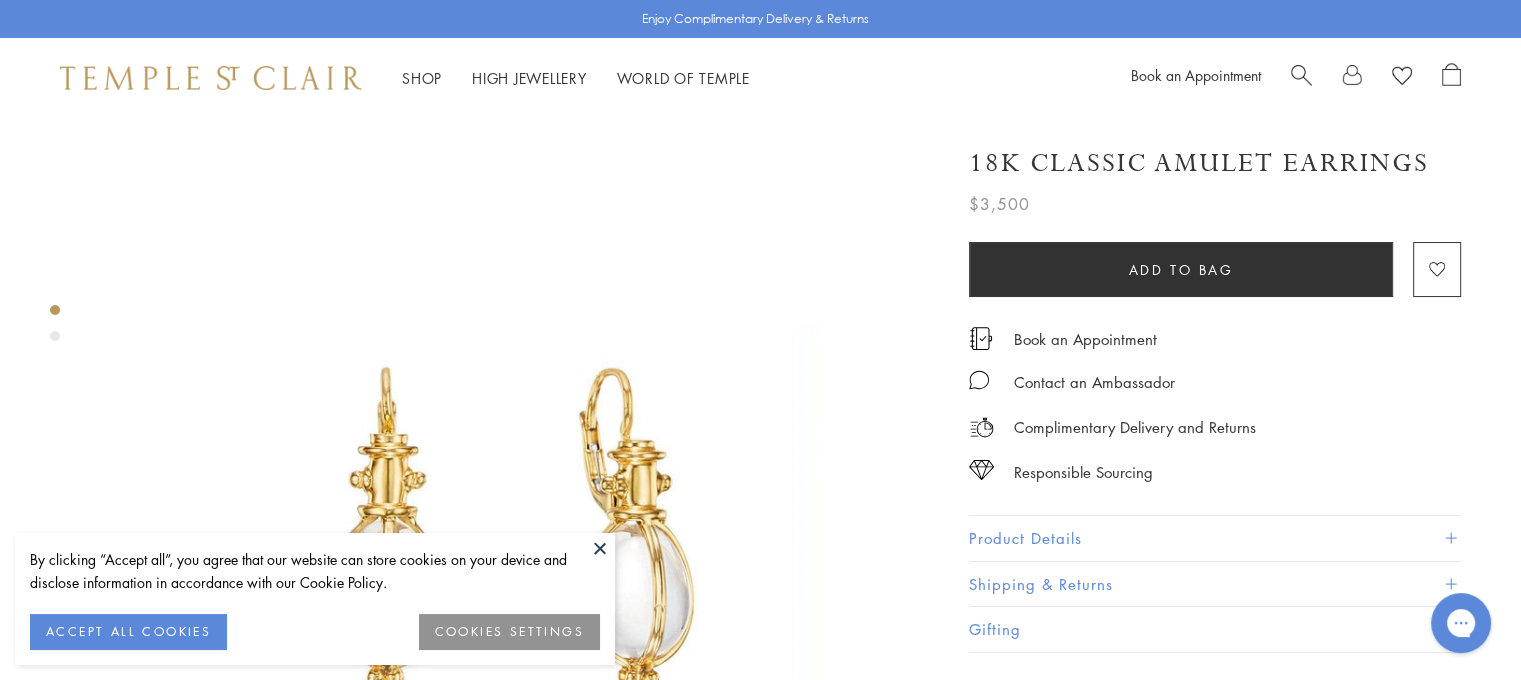 click at bounding box center (600, 548) 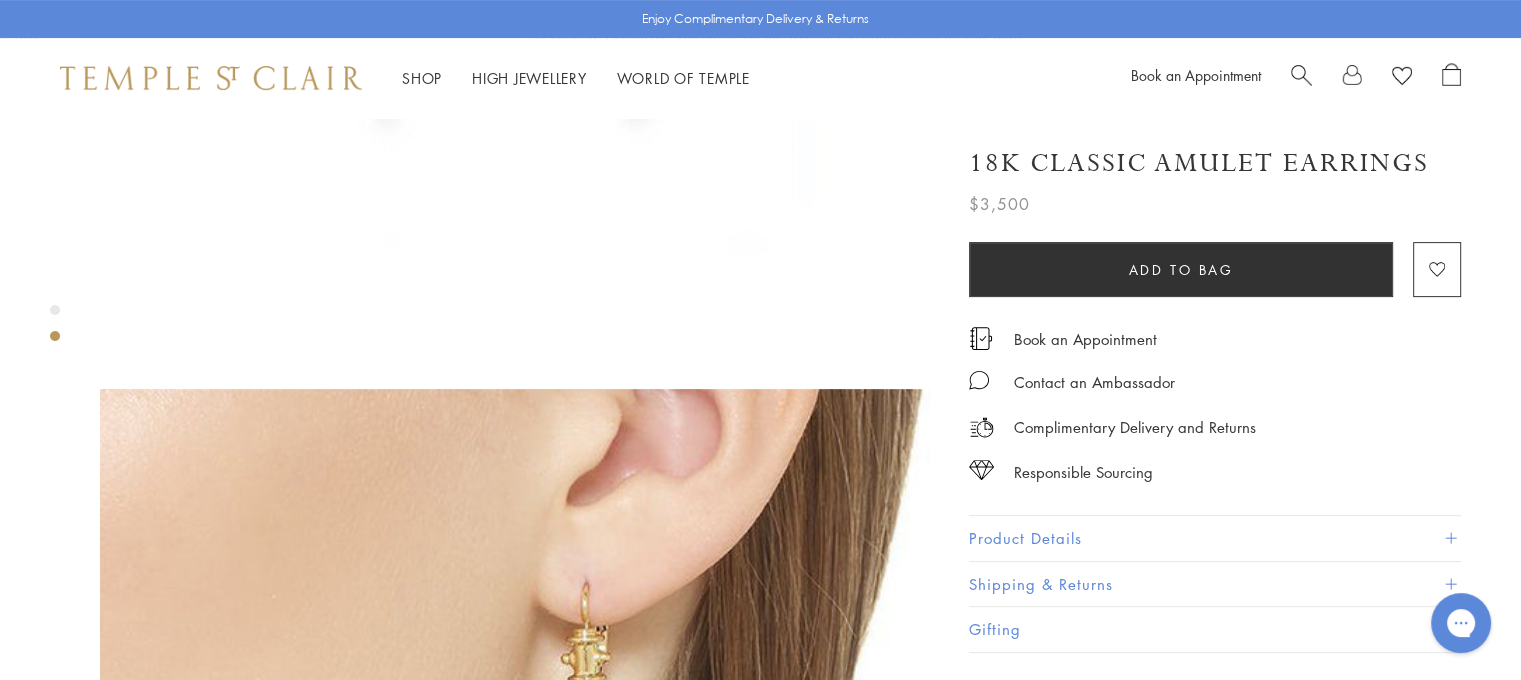 scroll, scrollTop: 600, scrollLeft: 0, axis: vertical 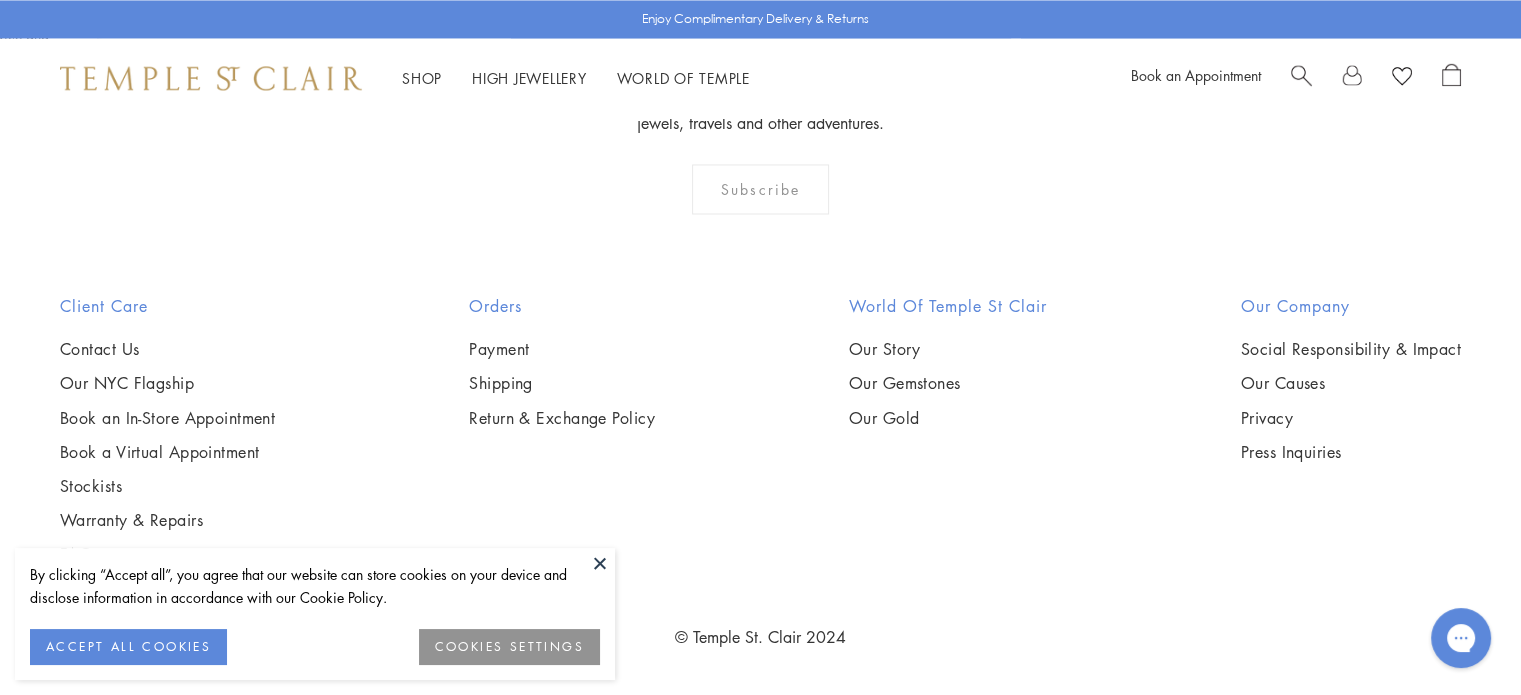click at bounding box center (600, 563) 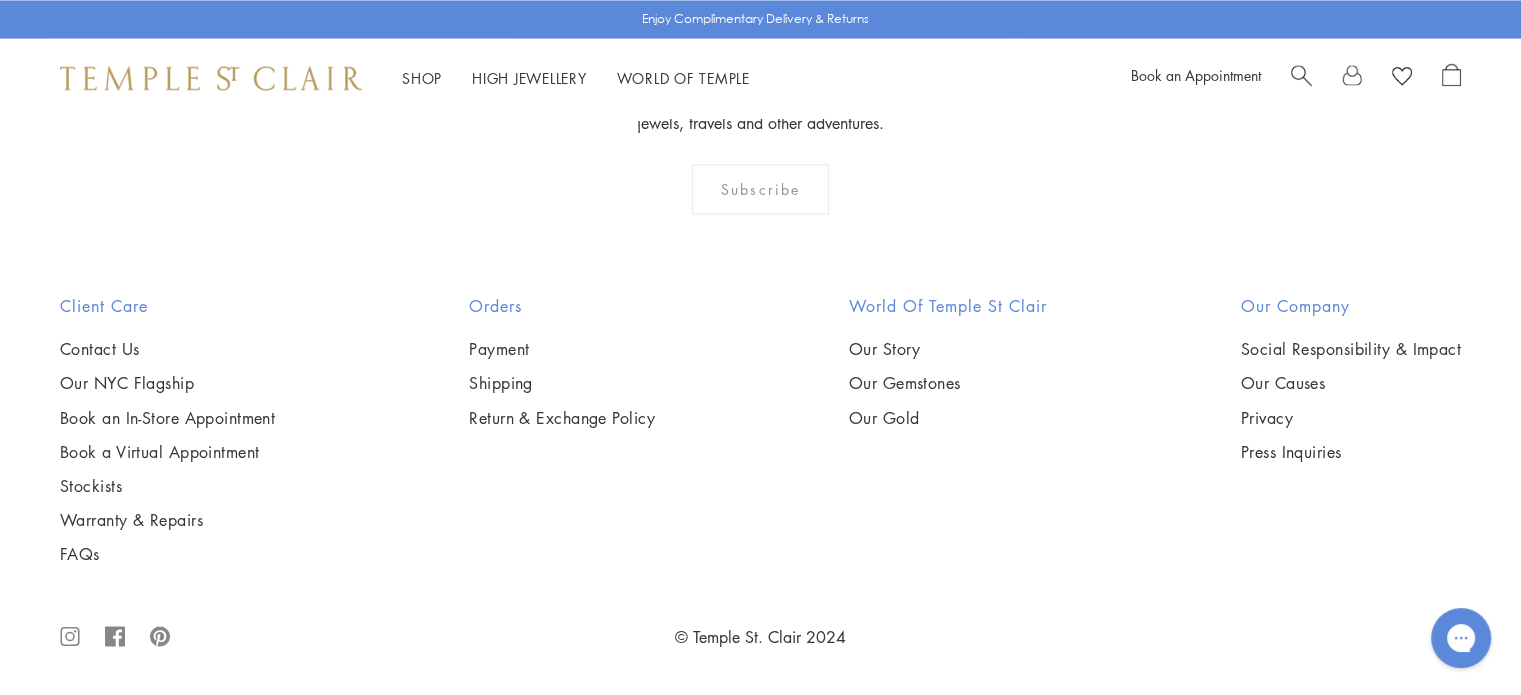 scroll, scrollTop: 7378, scrollLeft: 0, axis: vertical 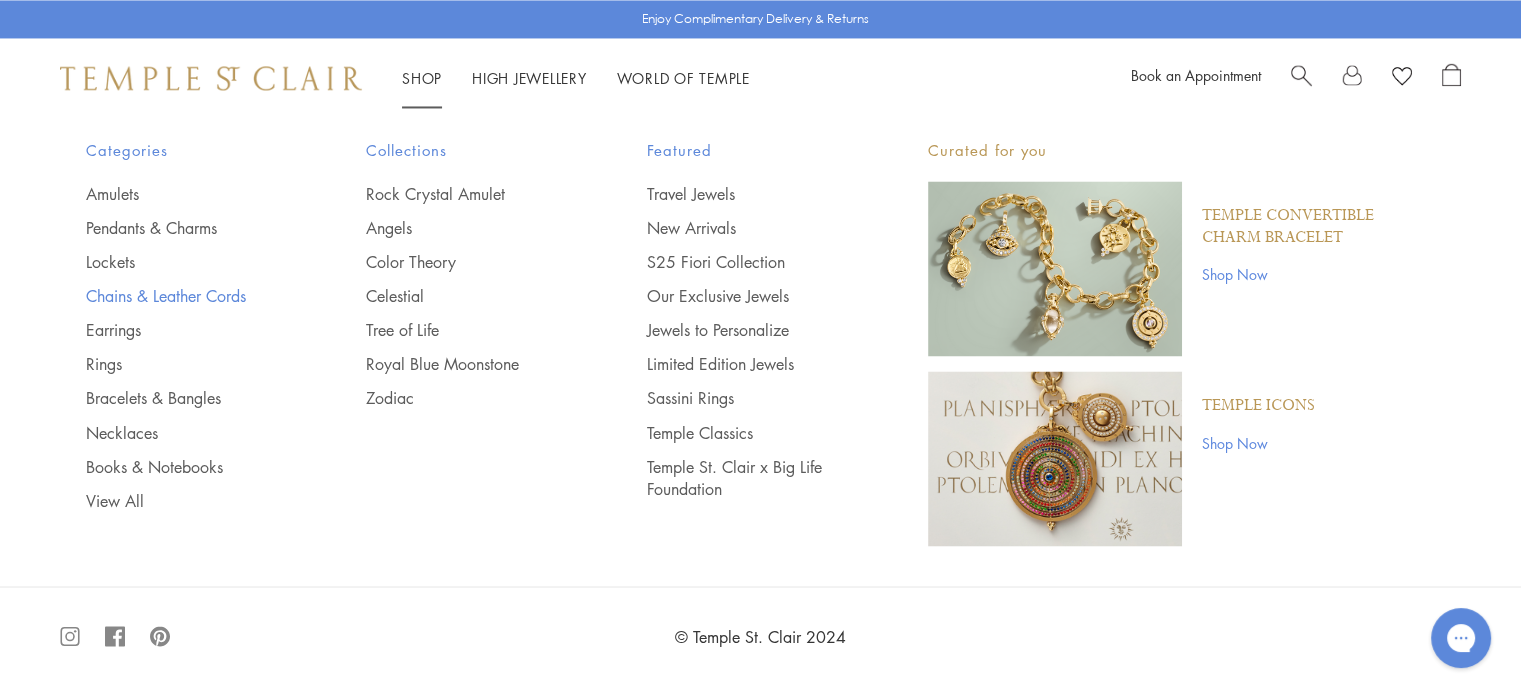 click on "Chains & Leather Cords" at bounding box center (186, 296) 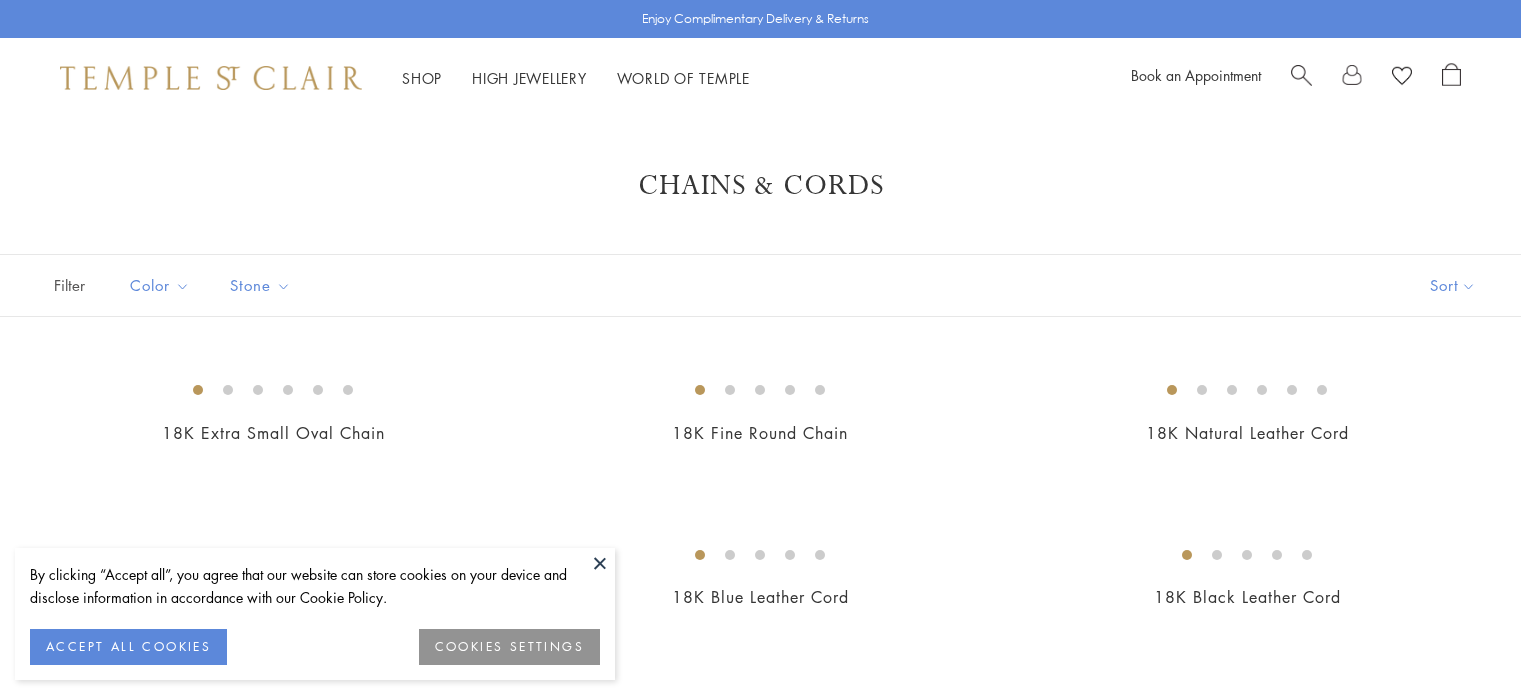 scroll, scrollTop: 0, scrollLeft: 0, axis: both 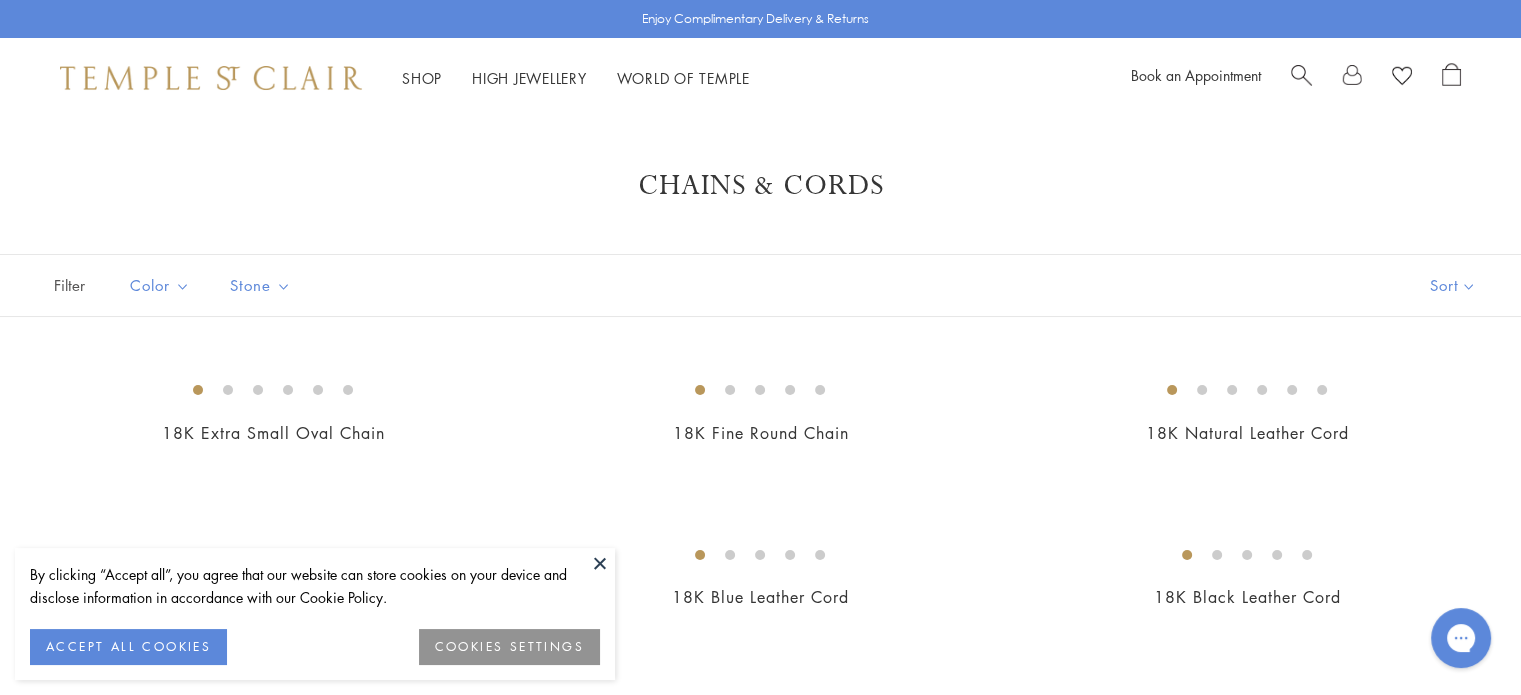 click at bounding box center [600, 563] 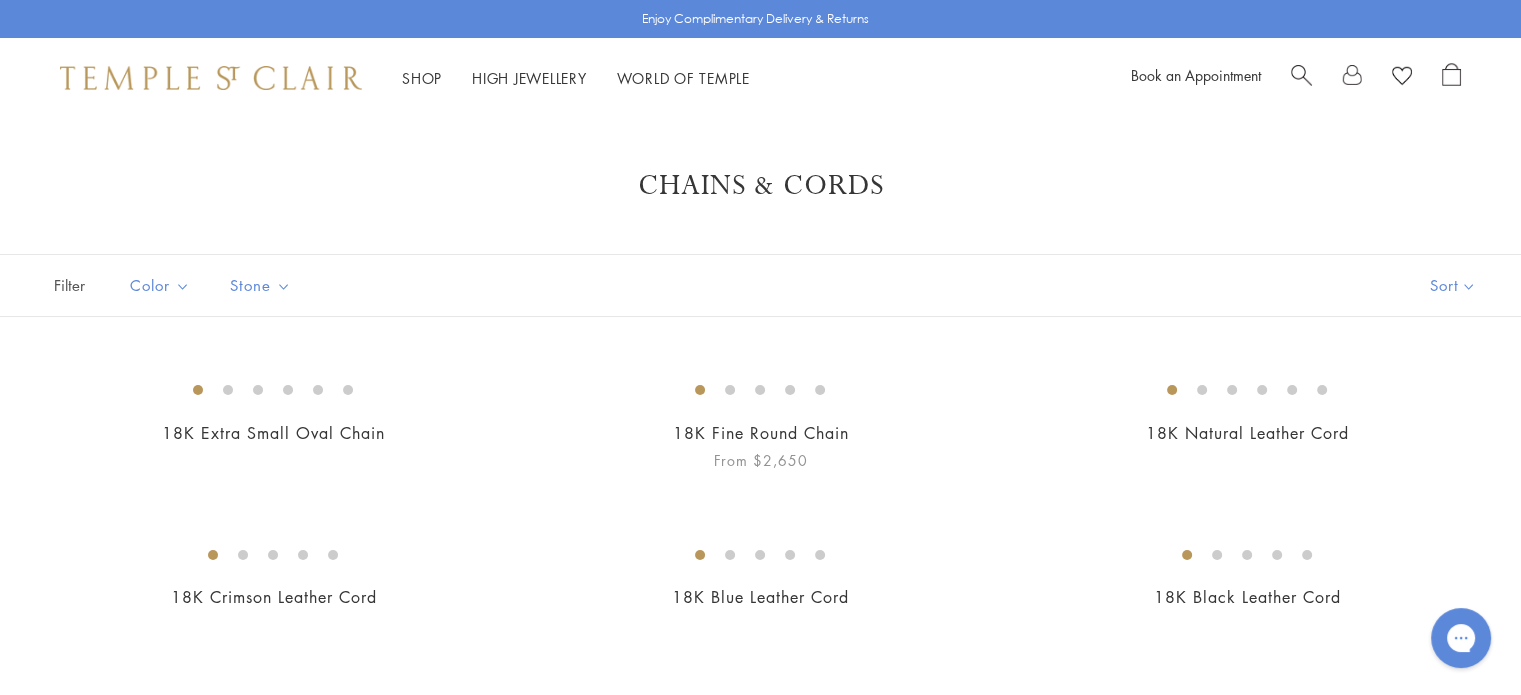 click at bounding box center [0, 0] 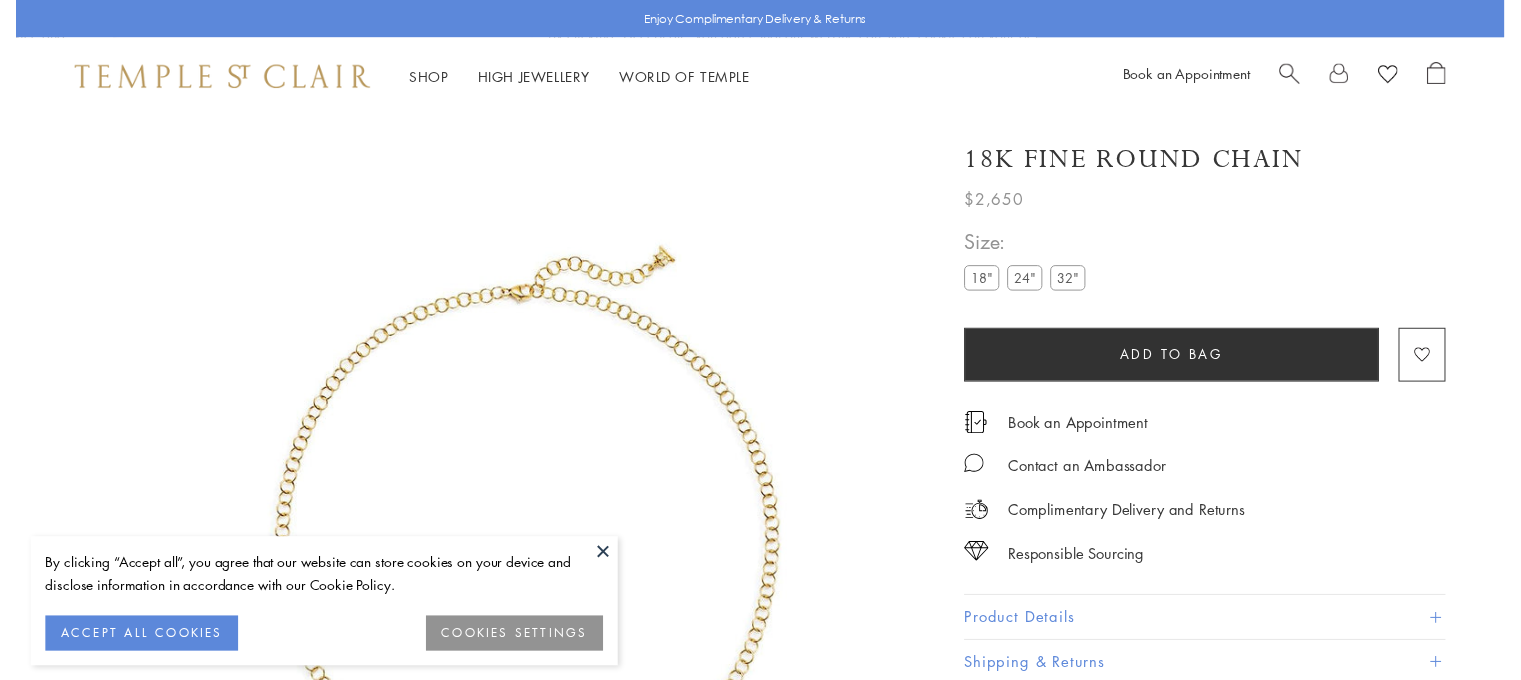 scroll, scrollTop: 0, scrollLeft: 0, axis: both 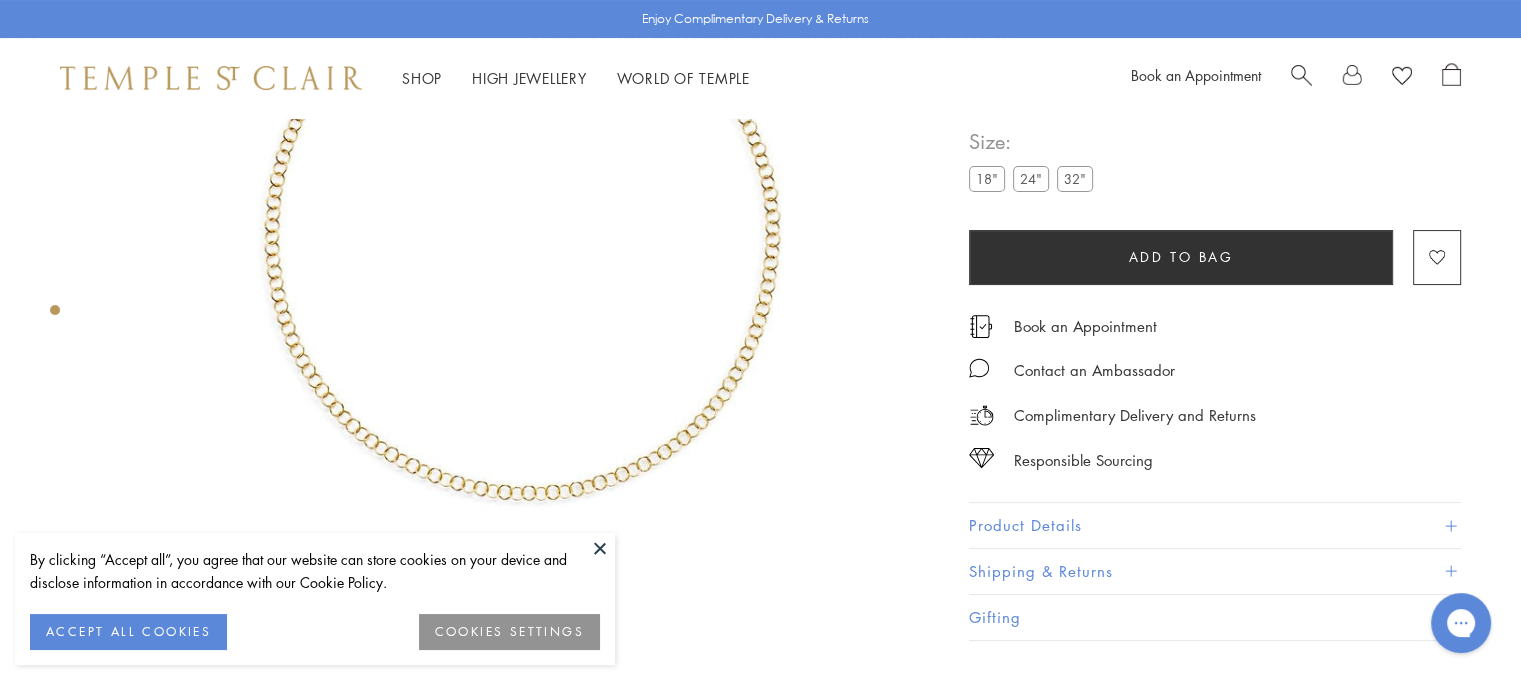 drag, startPoint x: 584, startPoint y: 535, endPoint x: 623, endPoint y: 536, distance: 39.012817 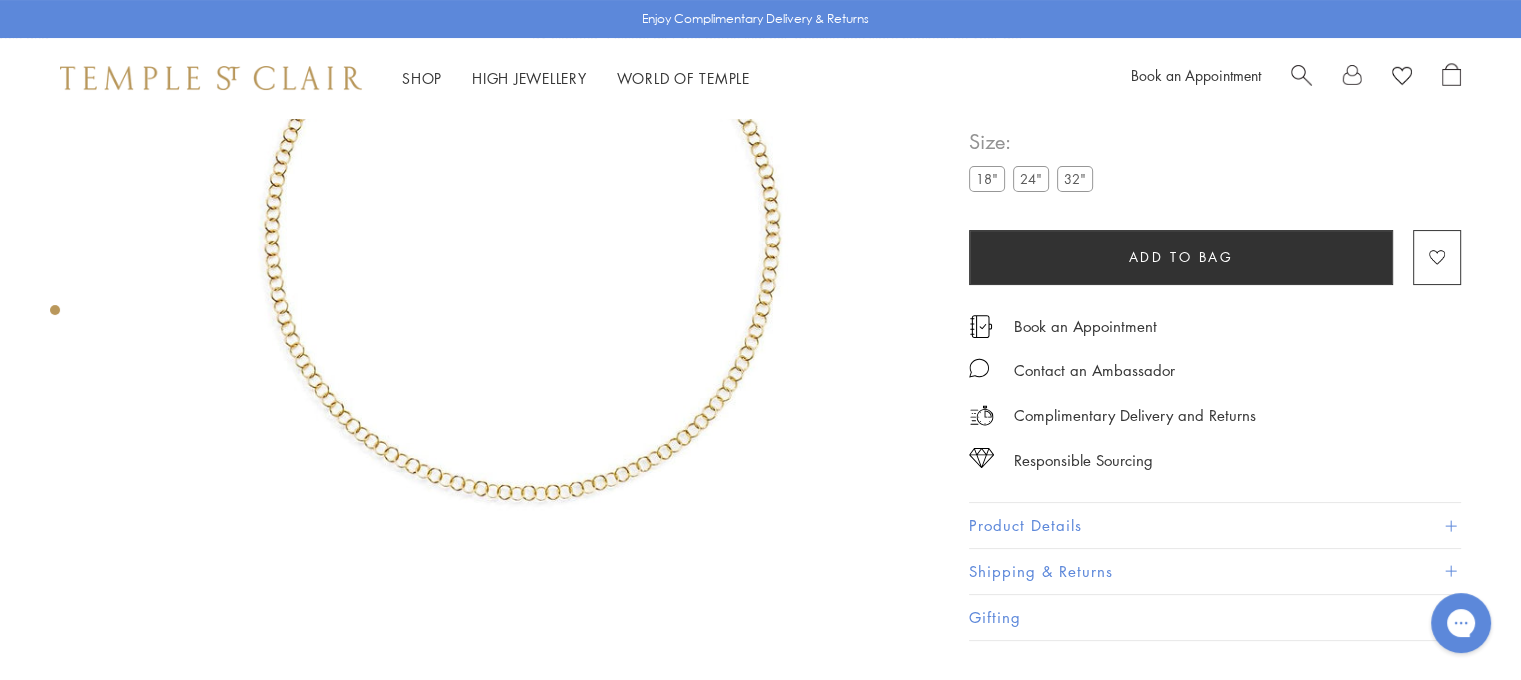 click on "Product Details" at bounding box center (1215, 526) 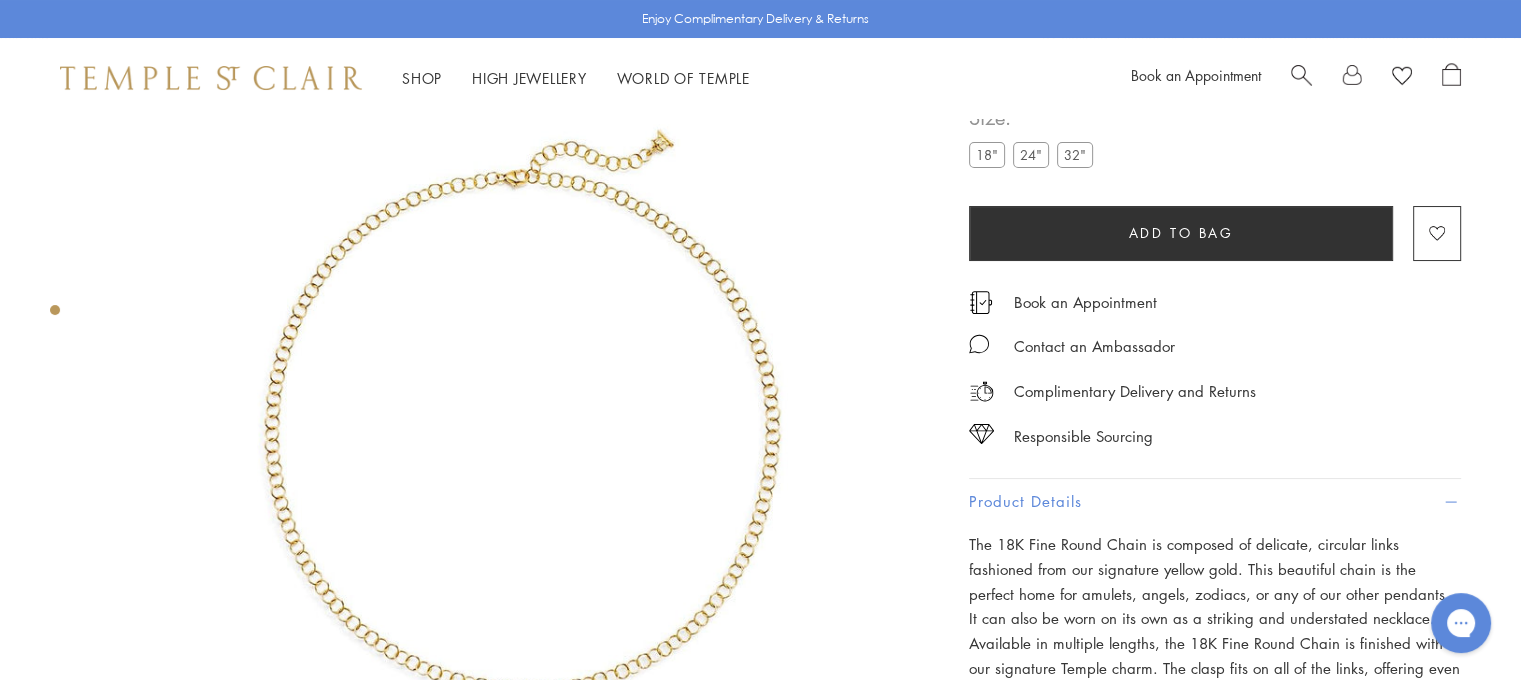 scroll, scrollTop: 118, scrollLeft: 0, axis: vertical 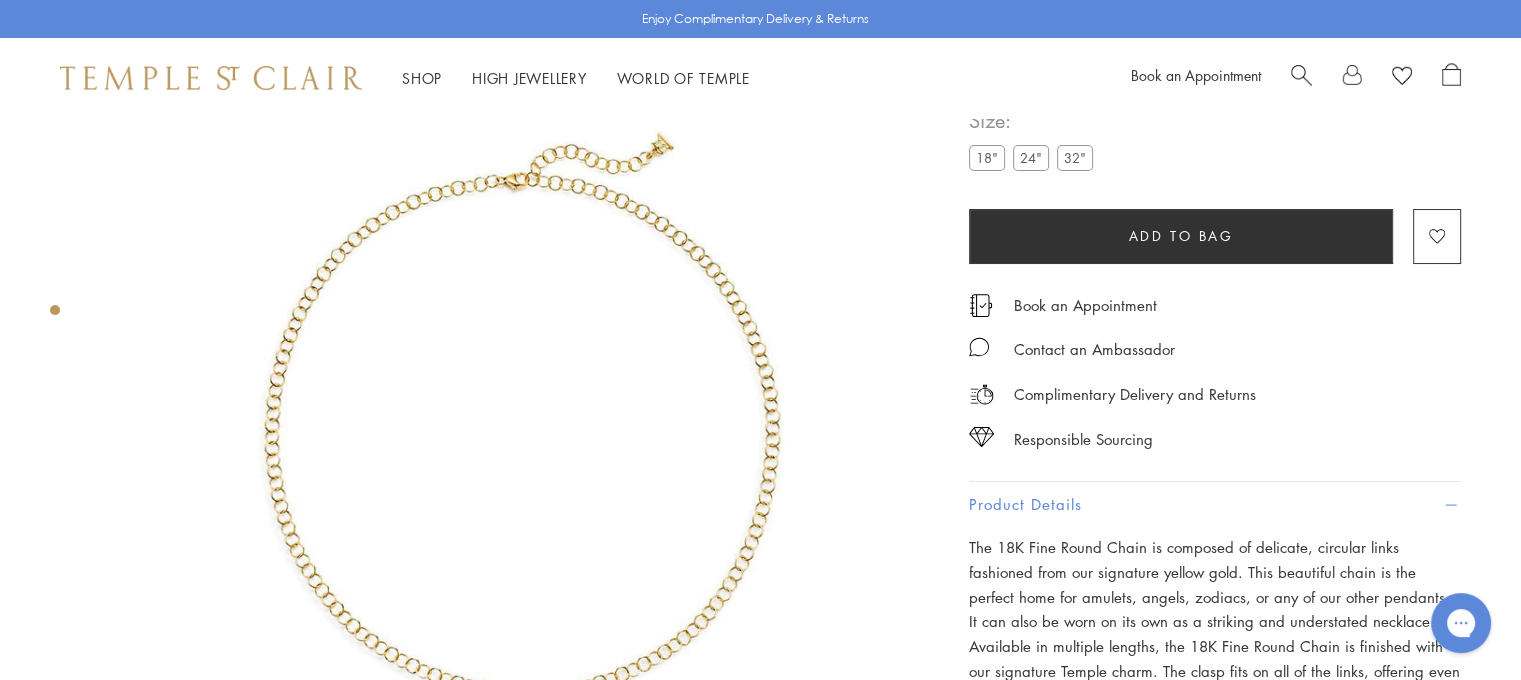 click at bounding box center [520, 420] 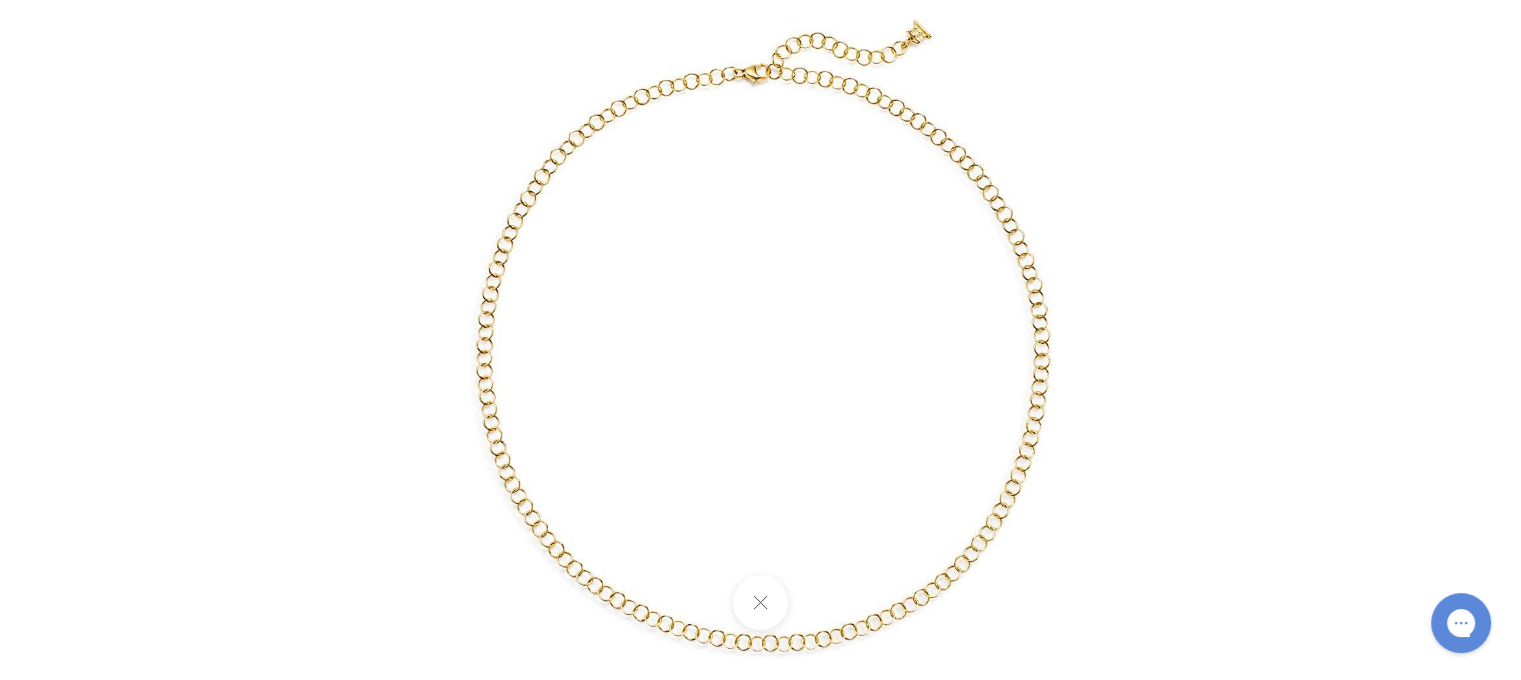 click at bounding box center (761, 340) 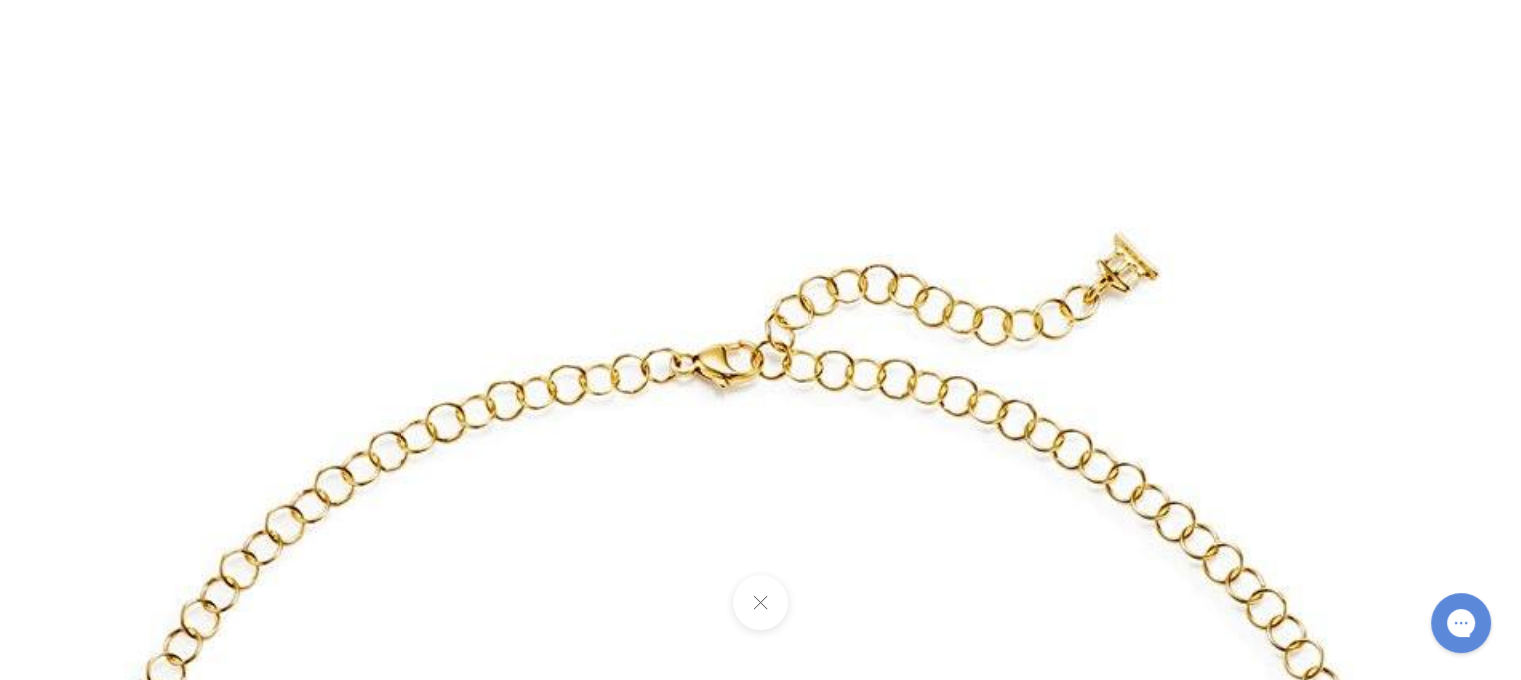 click at bounding box center (760, 602) 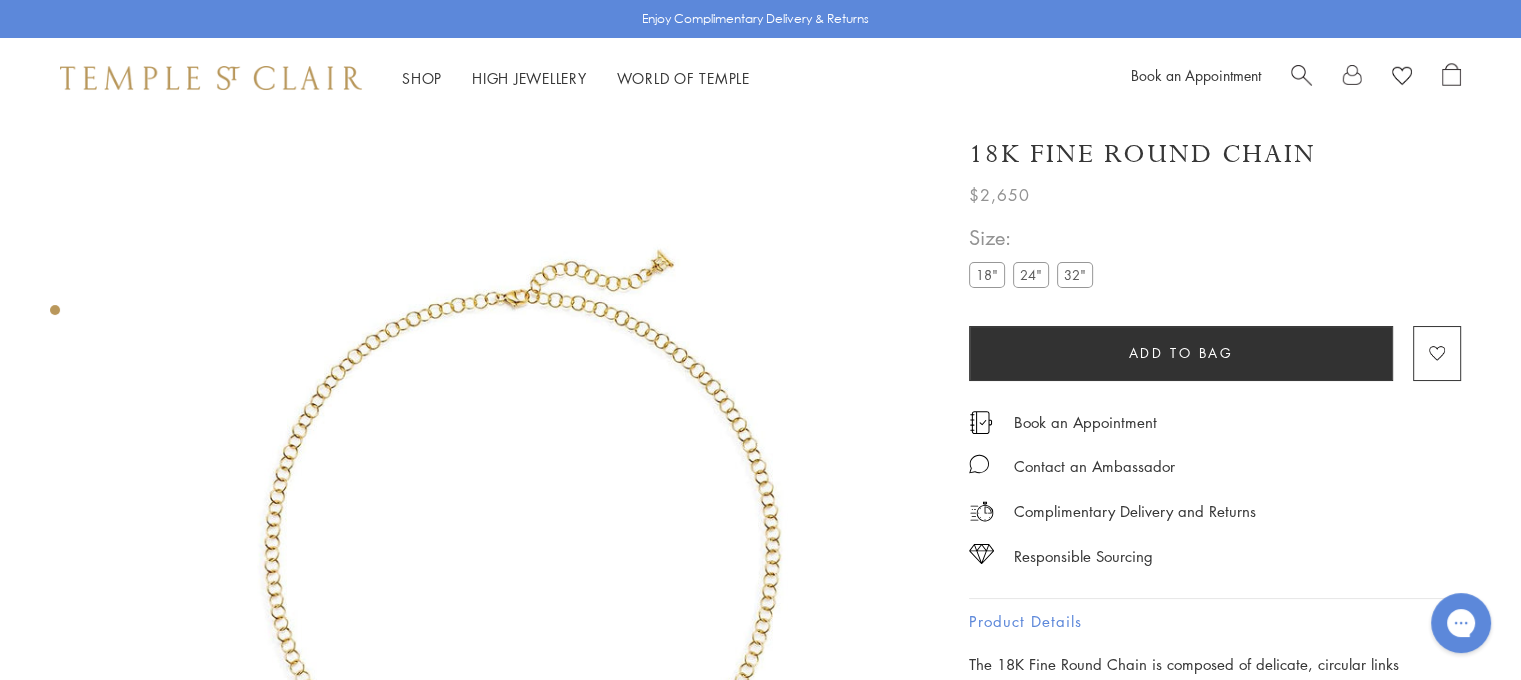 scroll, scrollTop: 0, scrollLeft: 0, axis: both 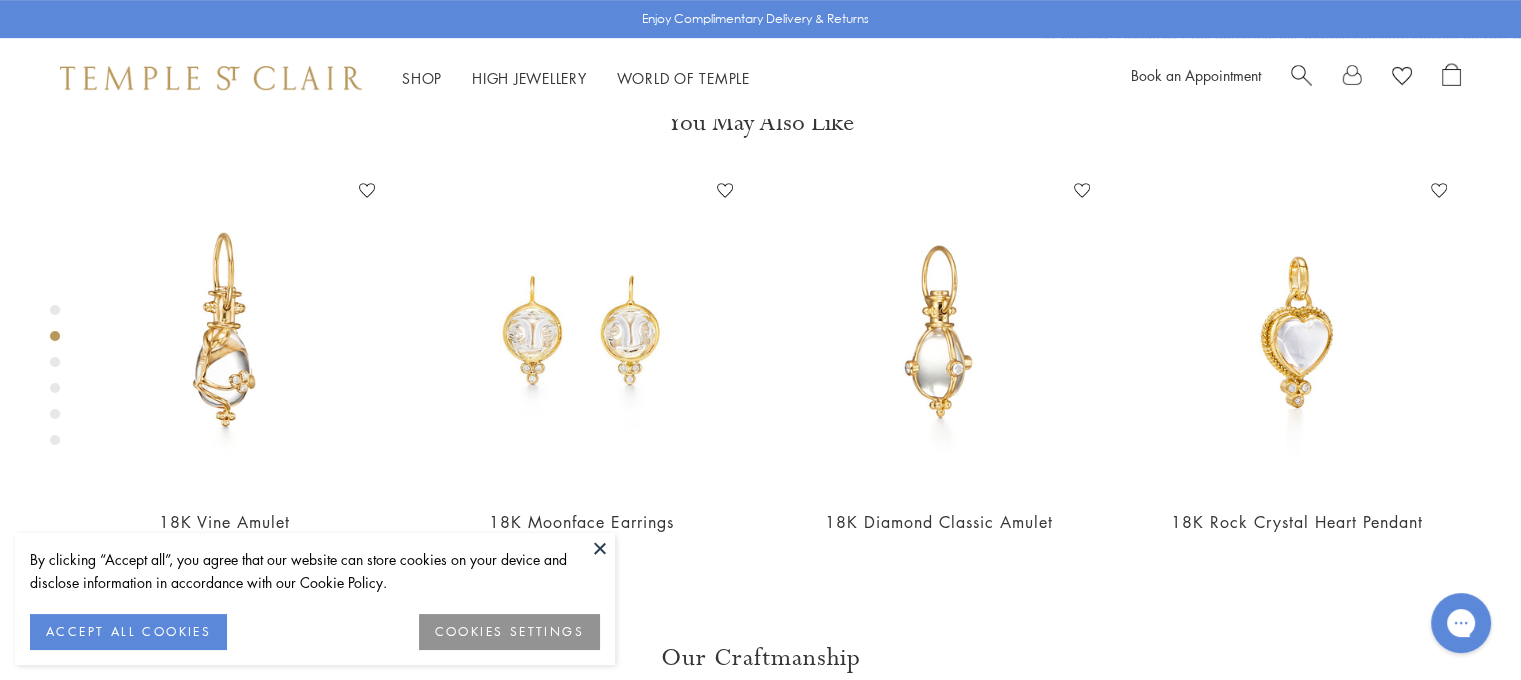 click at bounding box center (600, 548) 